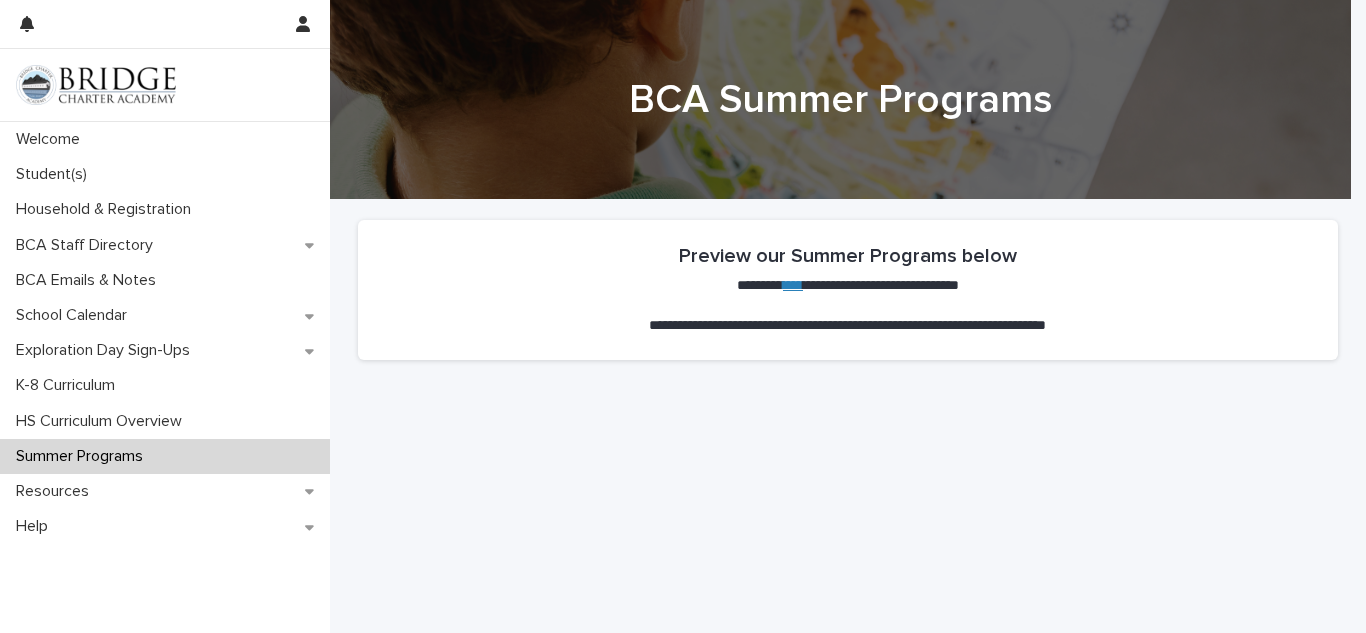 scroll, scrollTop: 0, scrollLeft: 0, axis: both 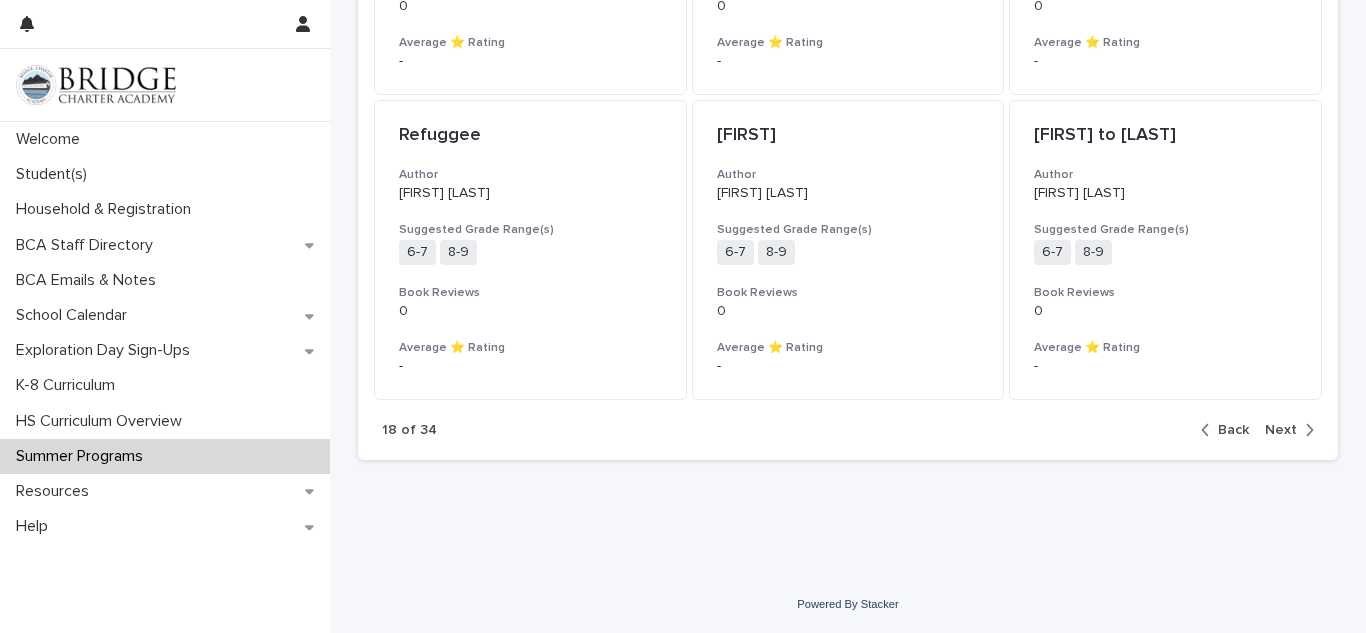 click on "Next" at bounding box center [1285, 430] 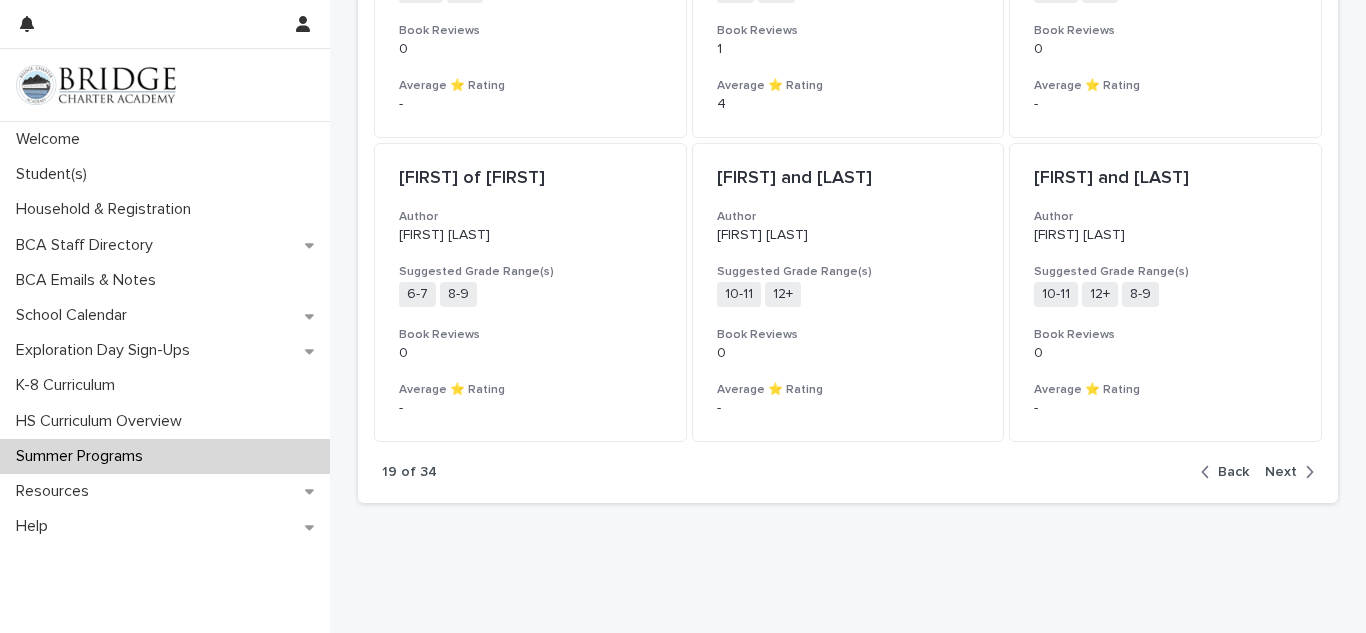 scroll, scrollTop: 2184, scrollLeft: 0, axis: vertical 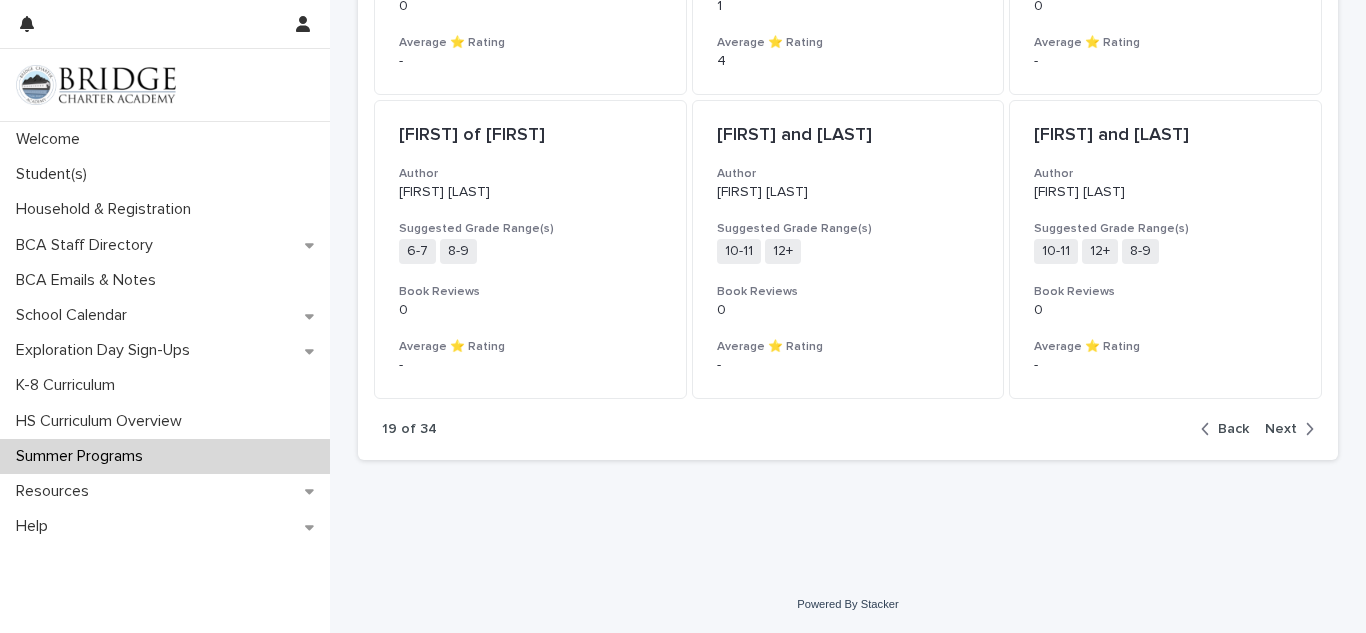click on "Next" at bounding box center (1281, 429) 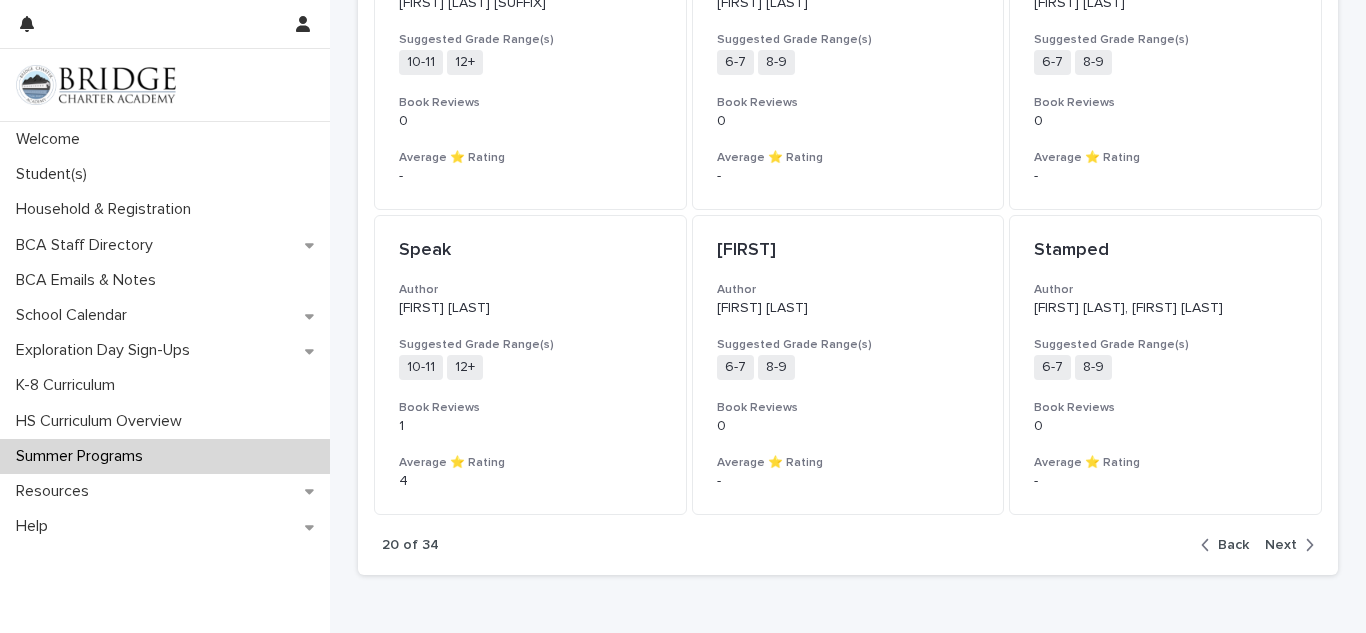 scroll, scrollTop: 2049, scrollLeft: 0, axis: vertical 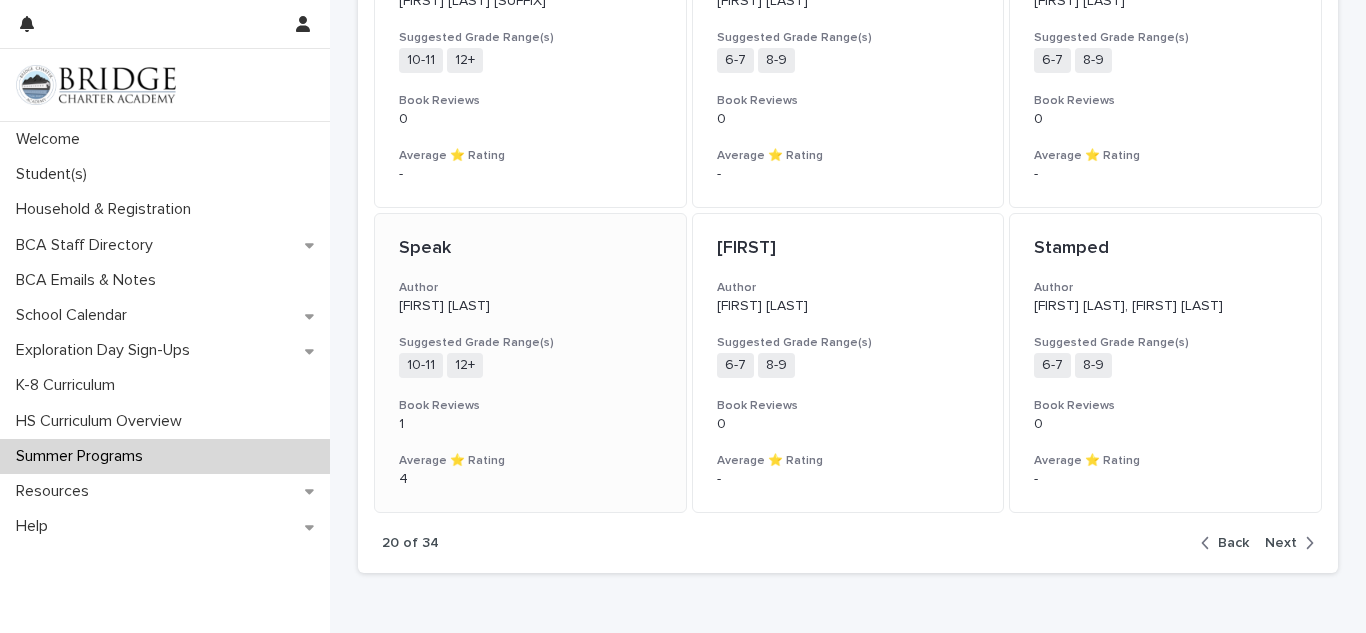 click on "Suggested Grade Range(s)" at bounding box center (530, 343) 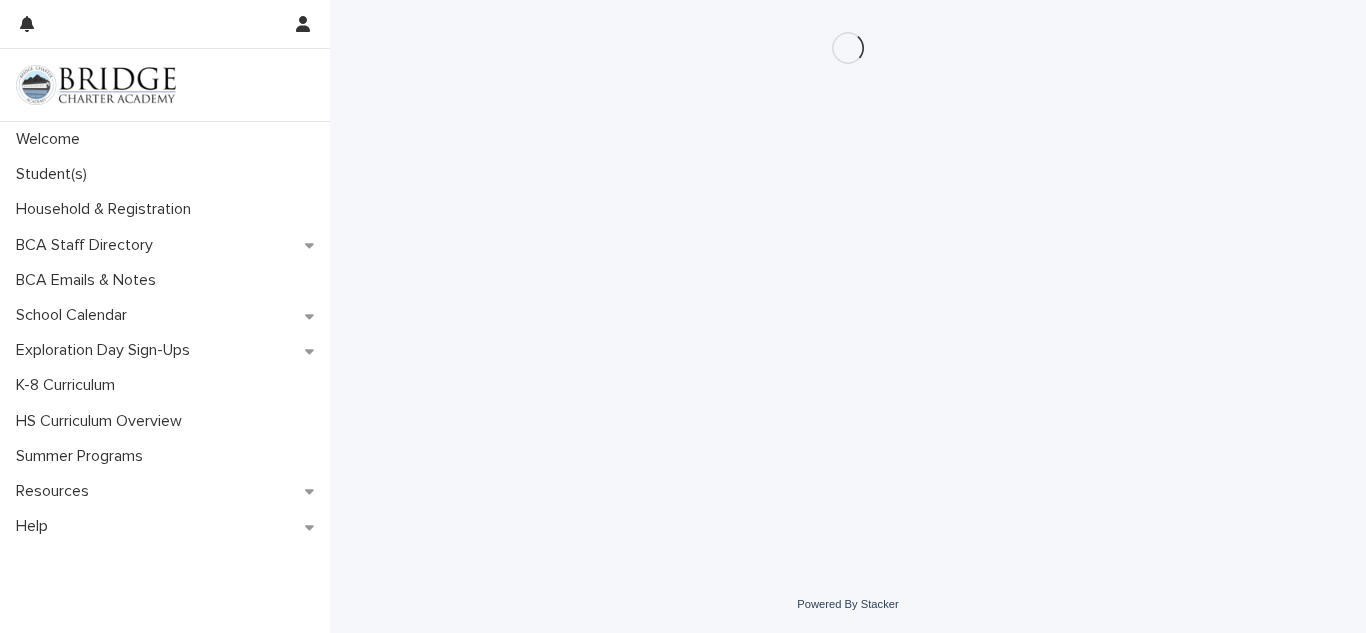 scroll, scrollTop: 0, scrollLeft: 0, axis: both 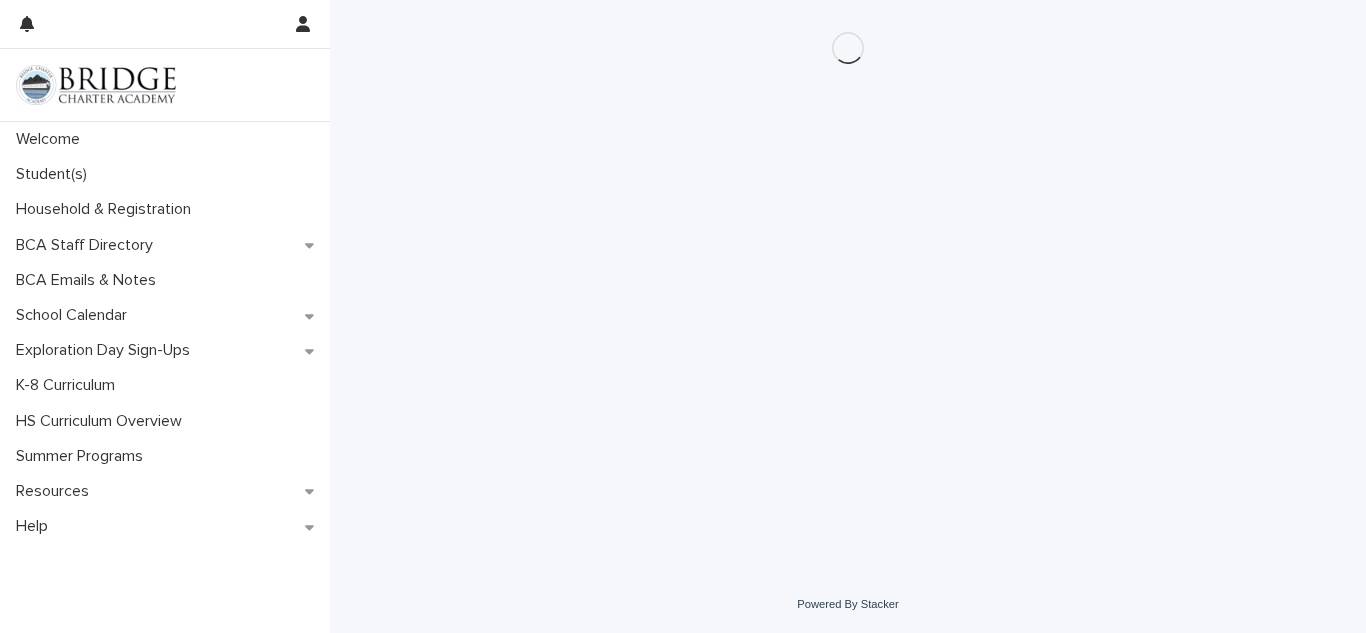 click on "Loading... Saving… Loading... Saving…" at bounding box center (848, 288) 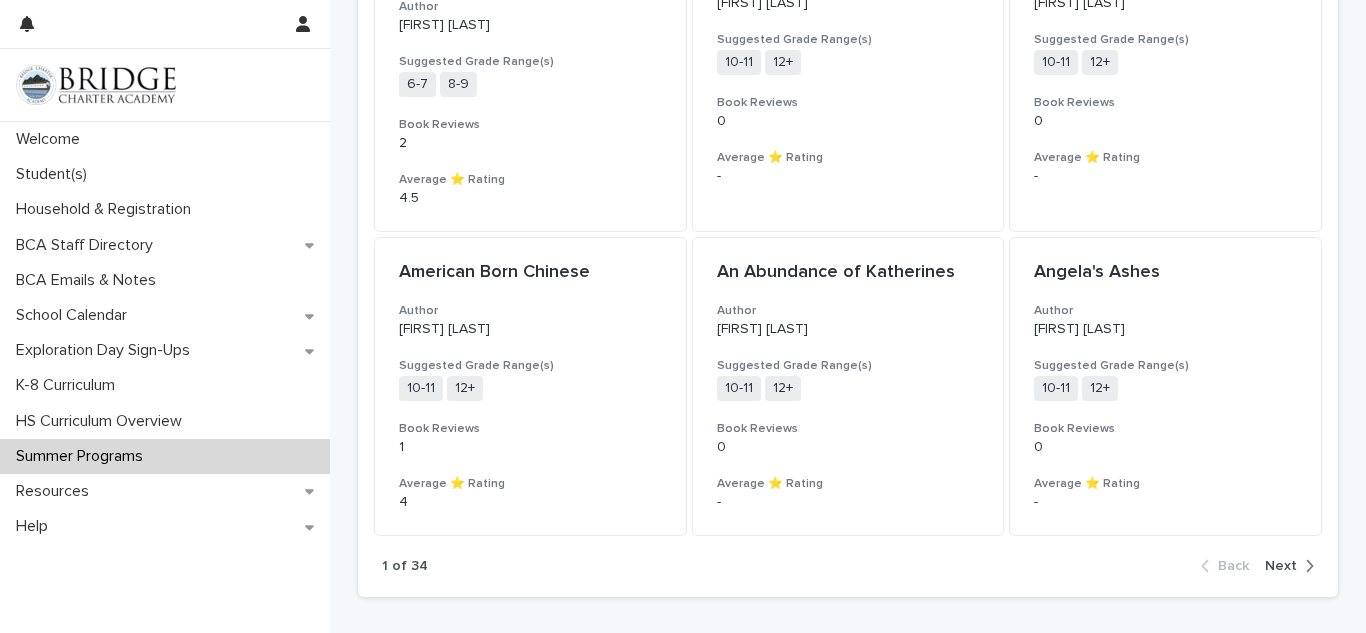 scroll, scrollTop: 2184, scrollLeft: 0, axis: vertical 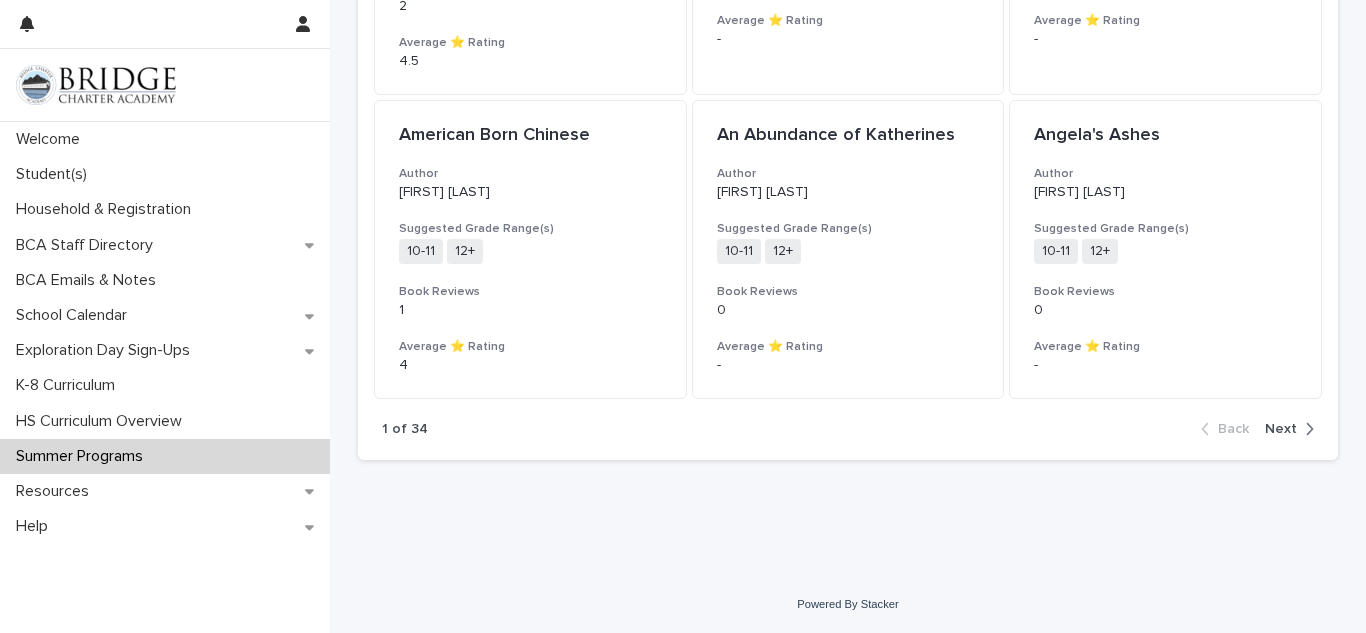 click on "Next" at bounding box center [1281, 429] 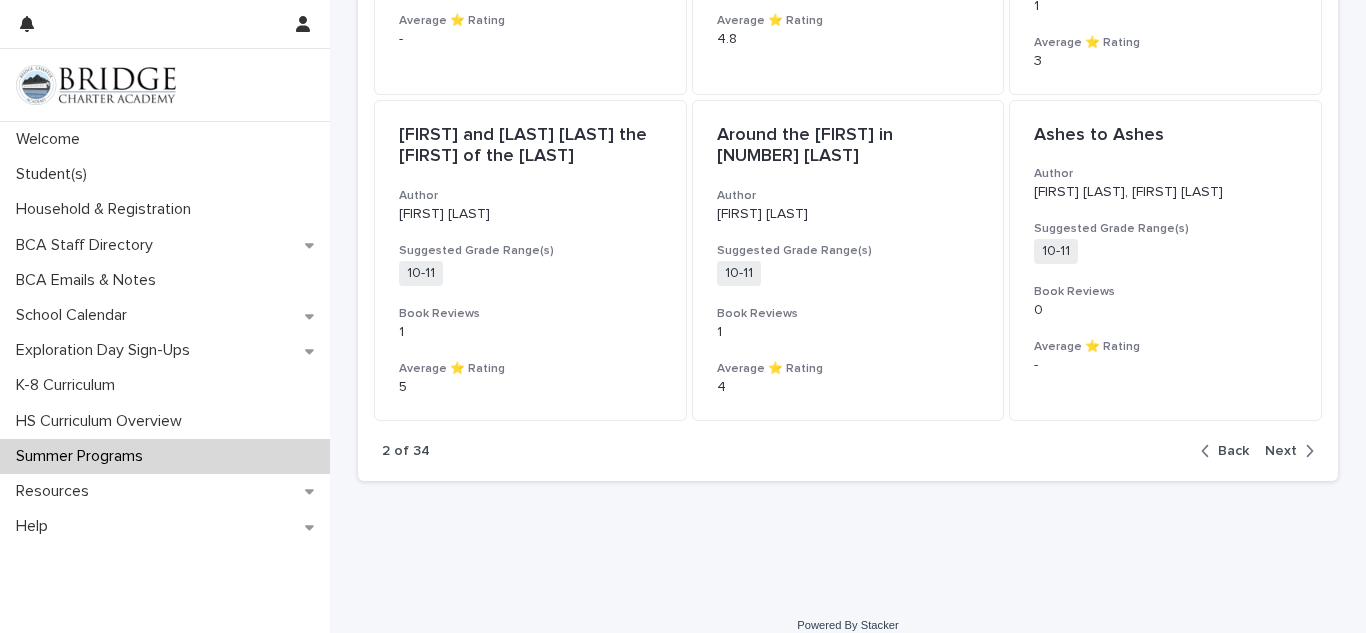 click on "Next" at bounding box center (1281, 451) 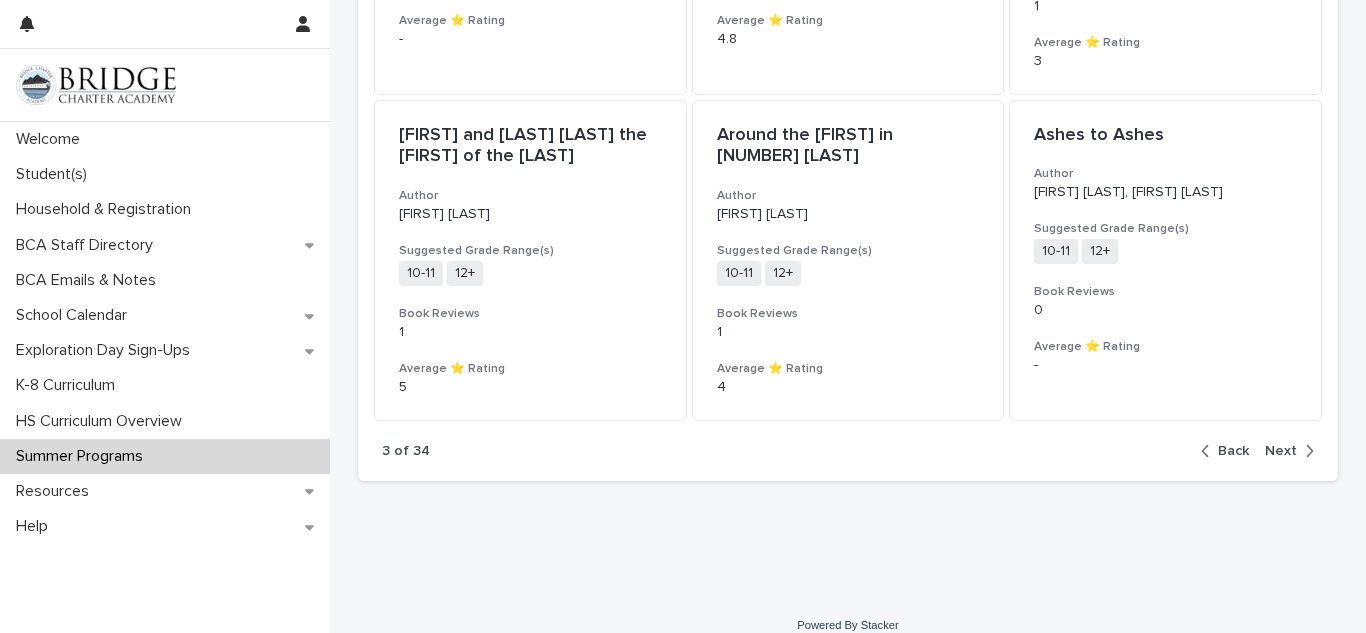 click on "3 of 34 Back Next" at bounding box center [848, 451] 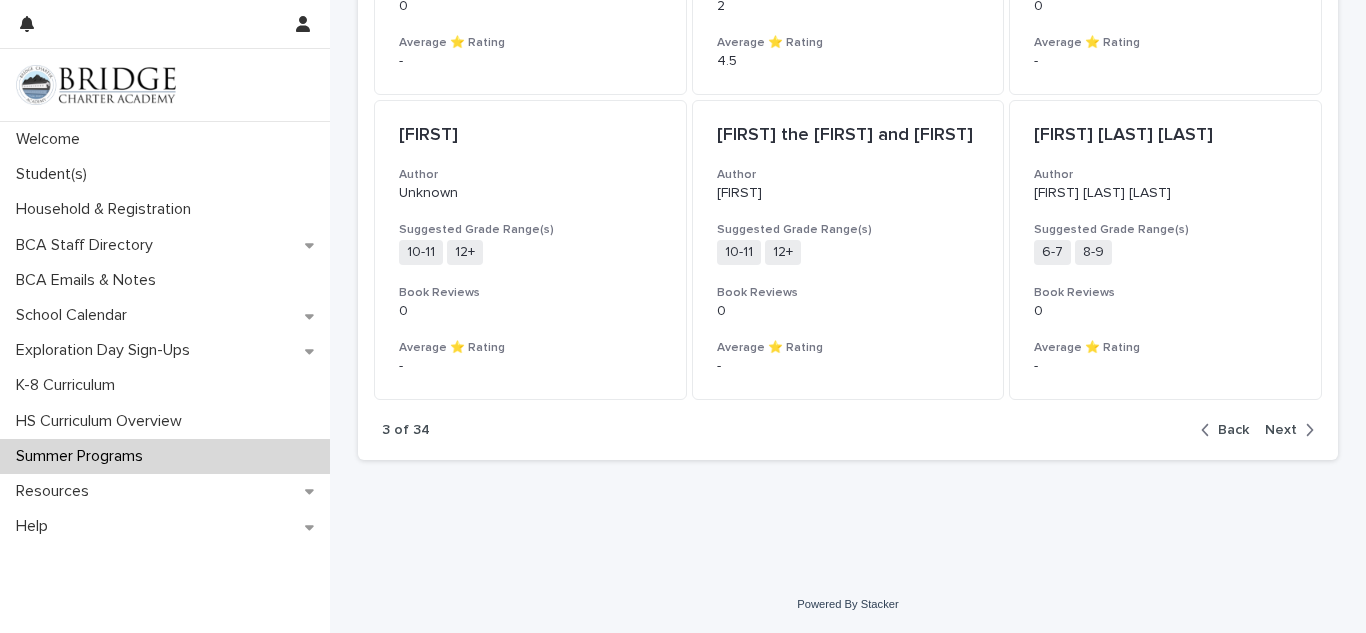 click on "Next" at bounding box center (1281, 430) 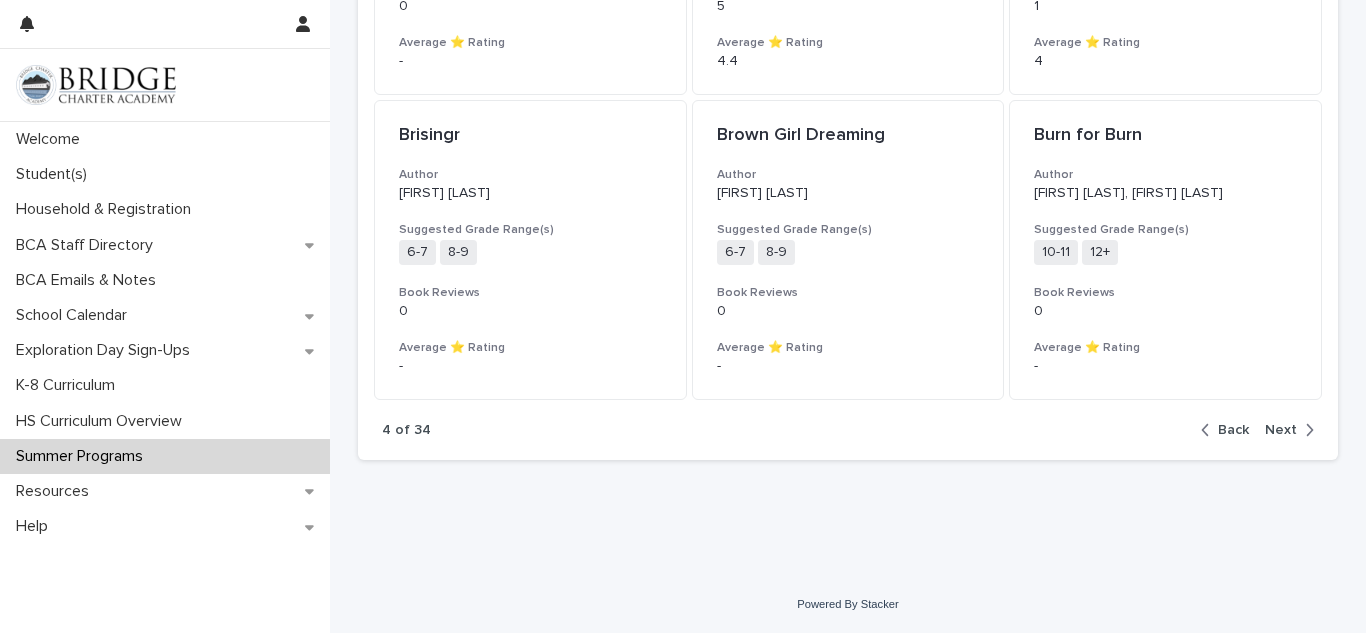 click on "Next" at bounding box center [1281, 430] 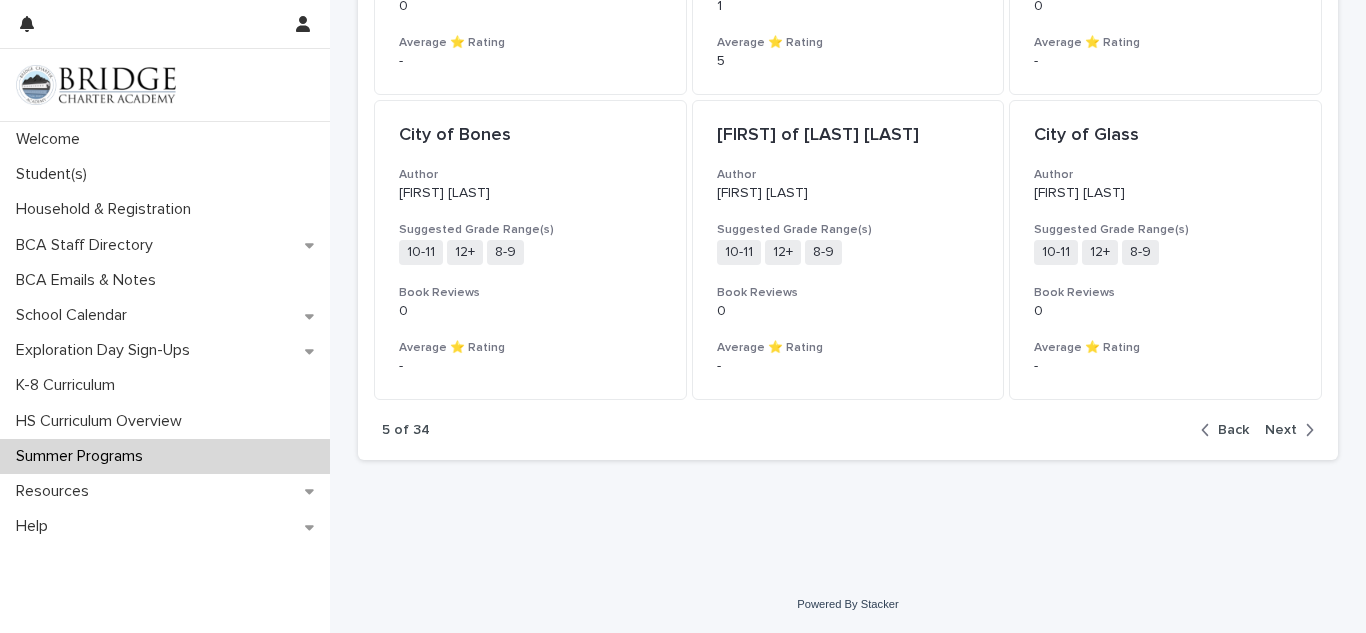 click on "Next" at bounding box center (1281, 430) 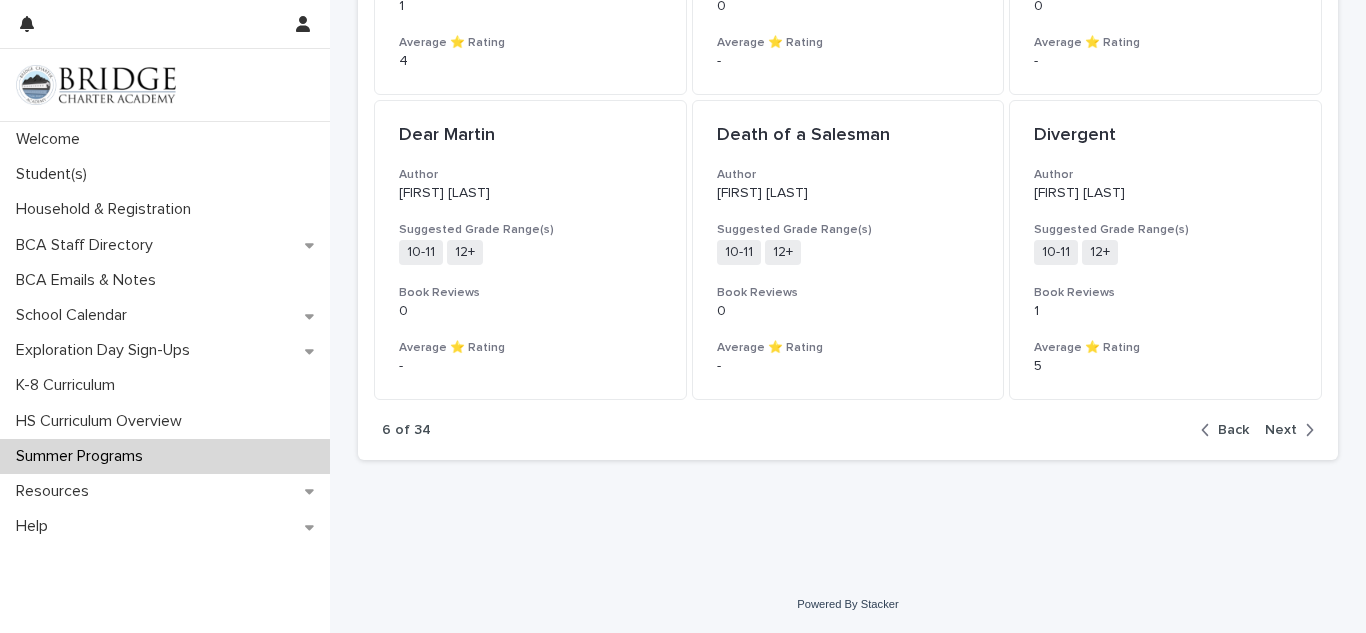 click on "Next" at bounding box center (1281, 430) 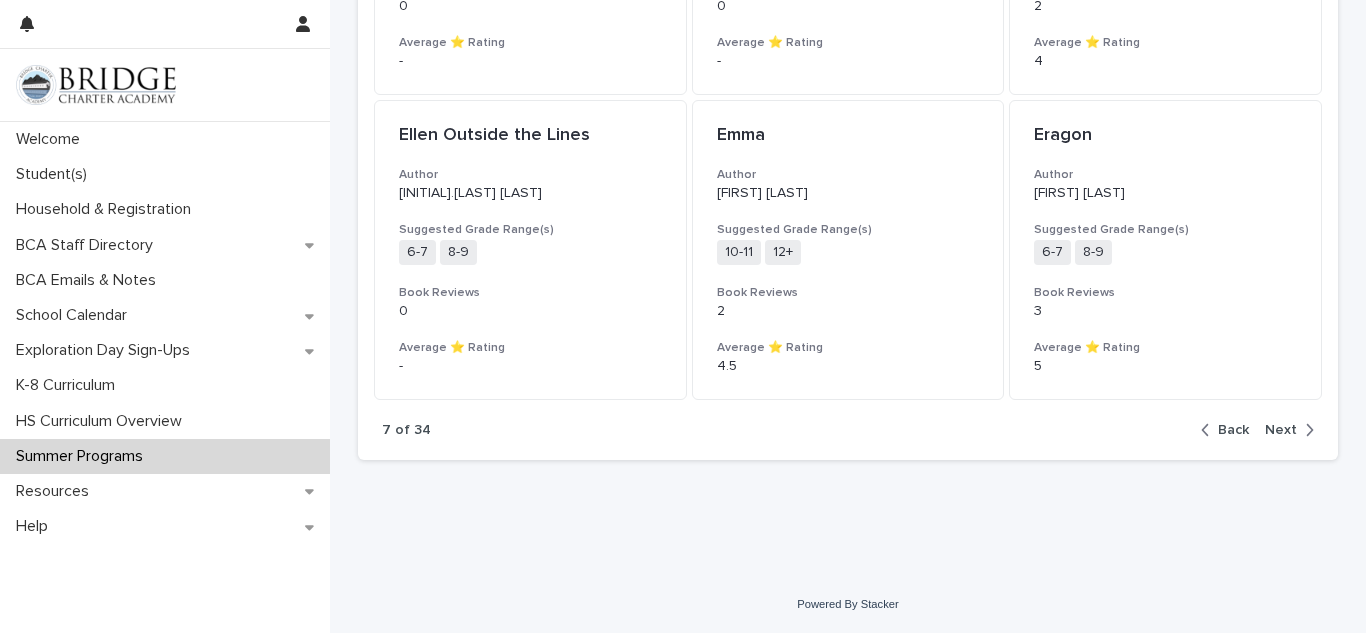 click on "Next" at bounding box center (1281, 430) 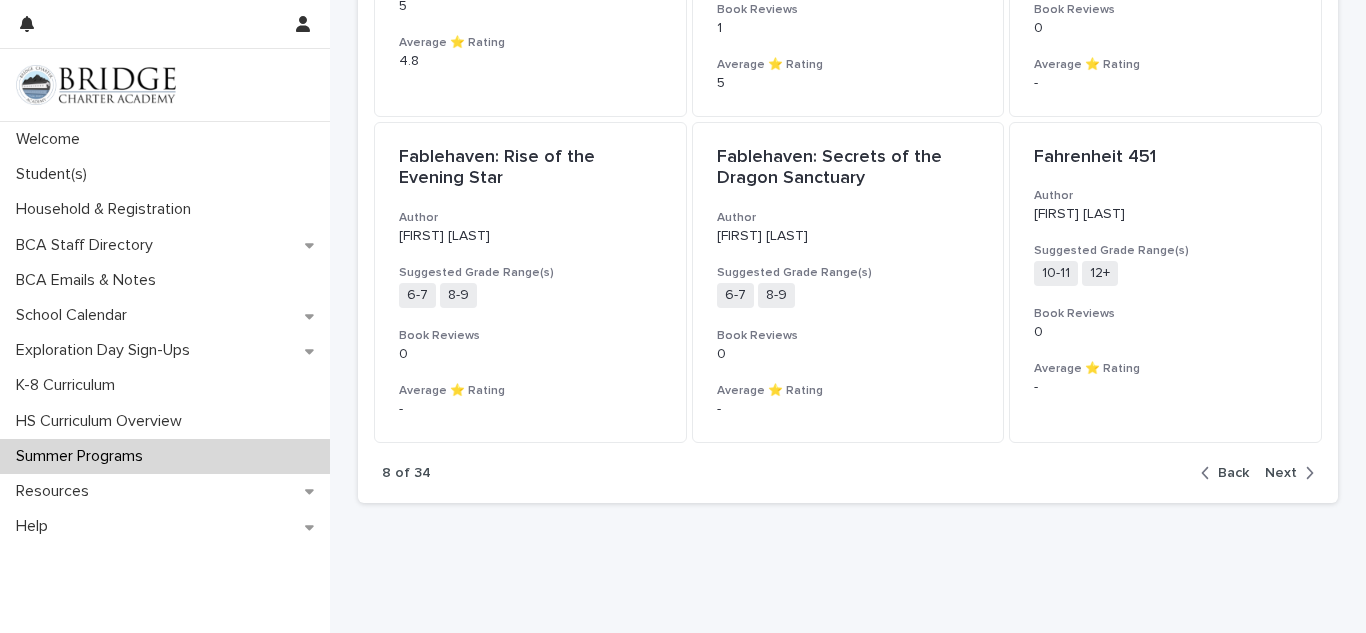 click on "Next" at bounding box center [1281, 473] 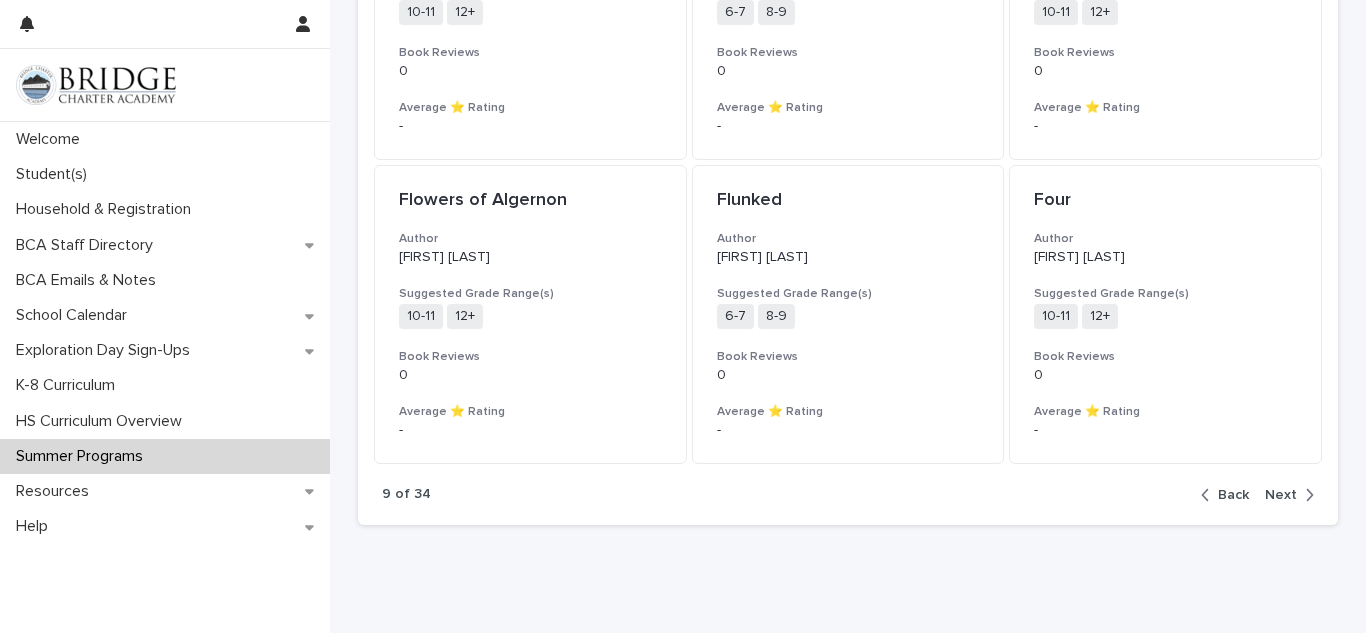 click on "Next" at bounding box center (1281, 495) 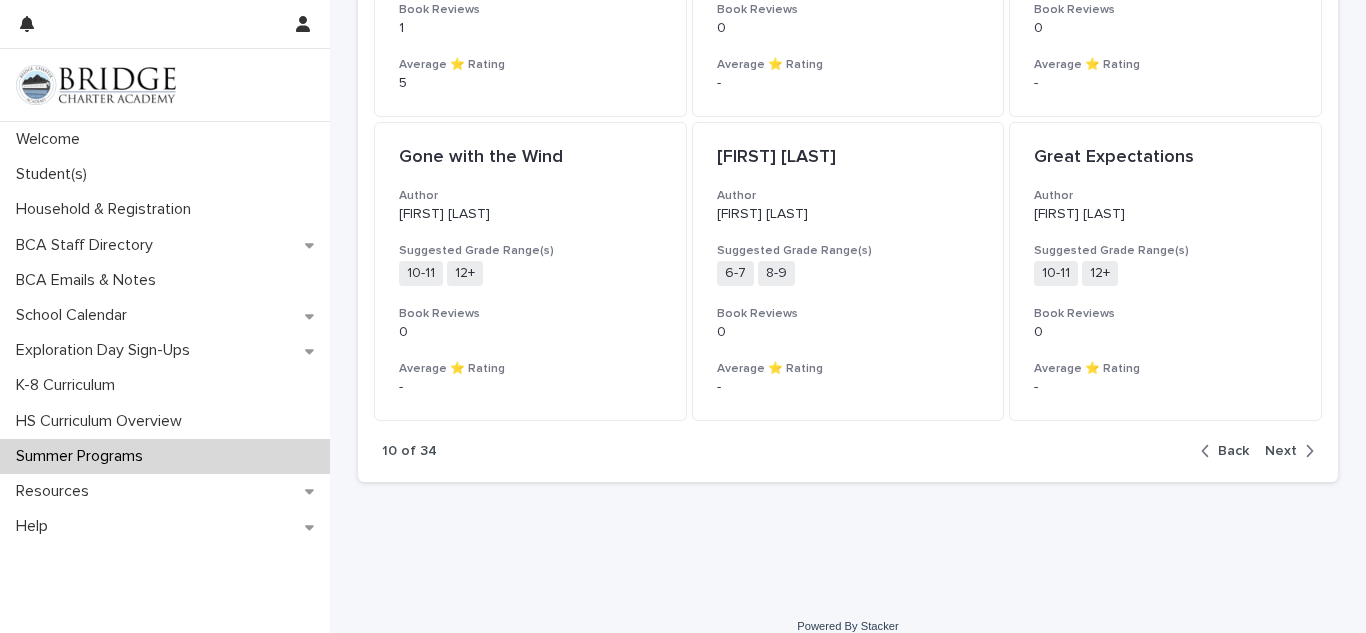 click on "Next" at bounding box center [1285, 451] 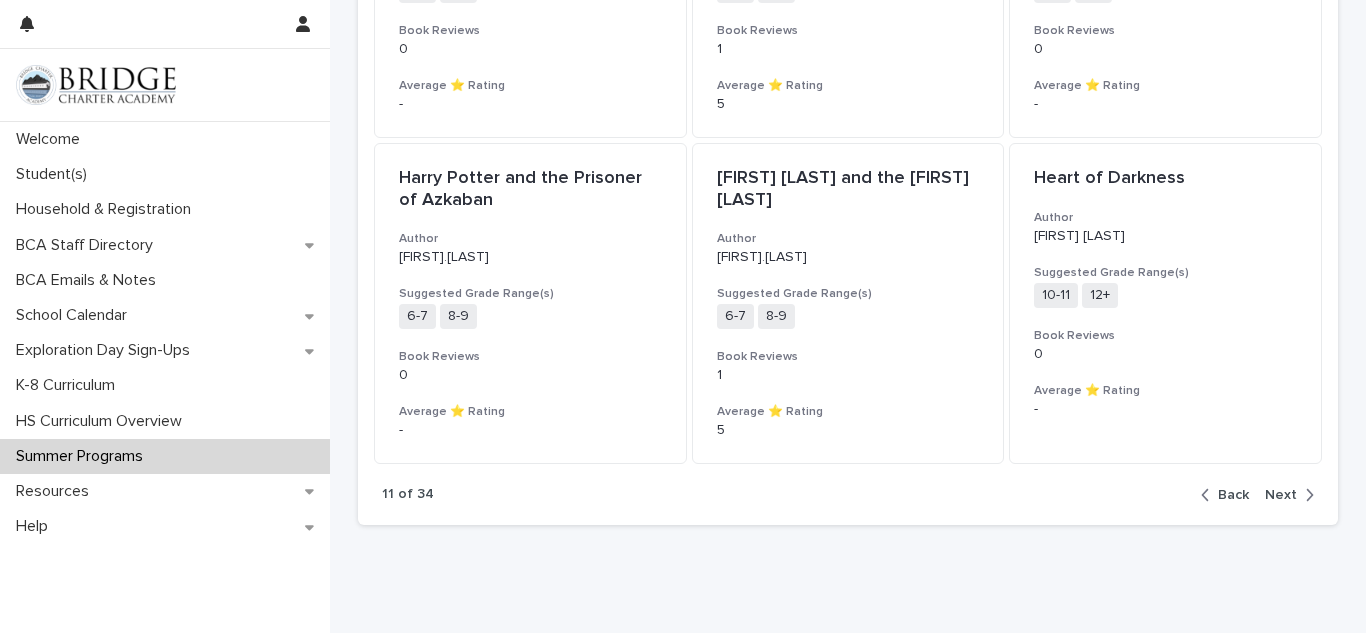 click on "Next" at bounding box center [1281, 495] 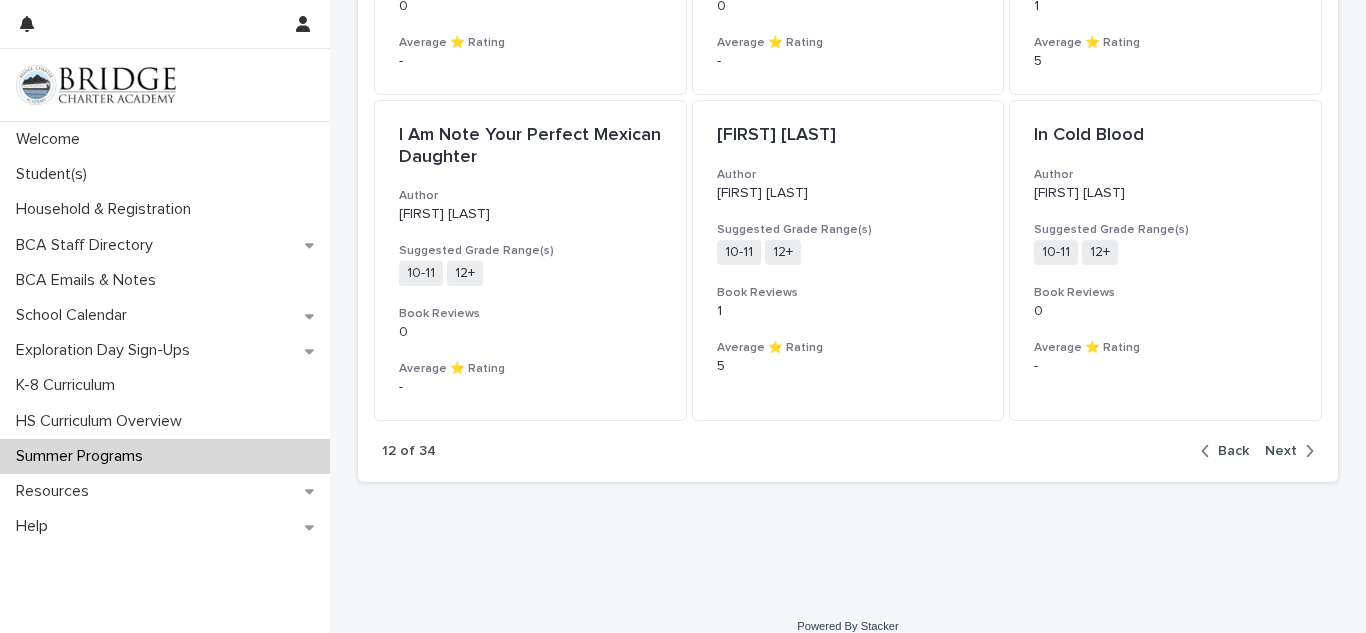 click on "Next" at bounding box center [1281, 451] 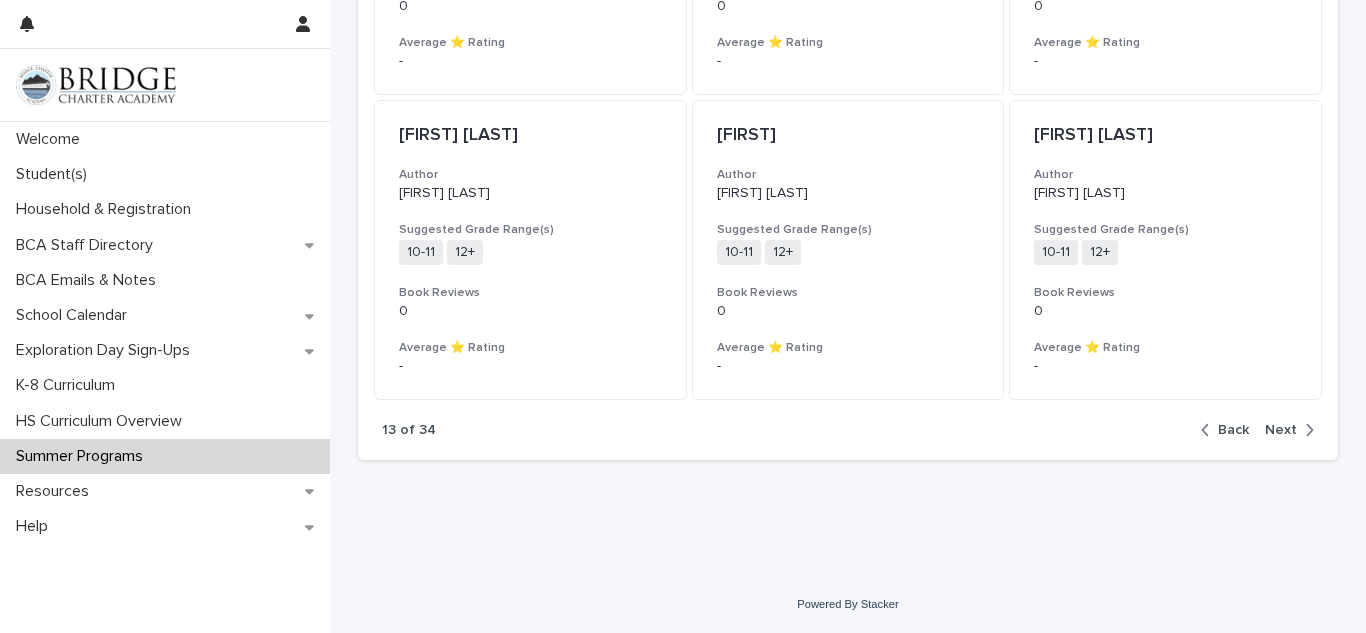 click at bounding box center (1305, 430) 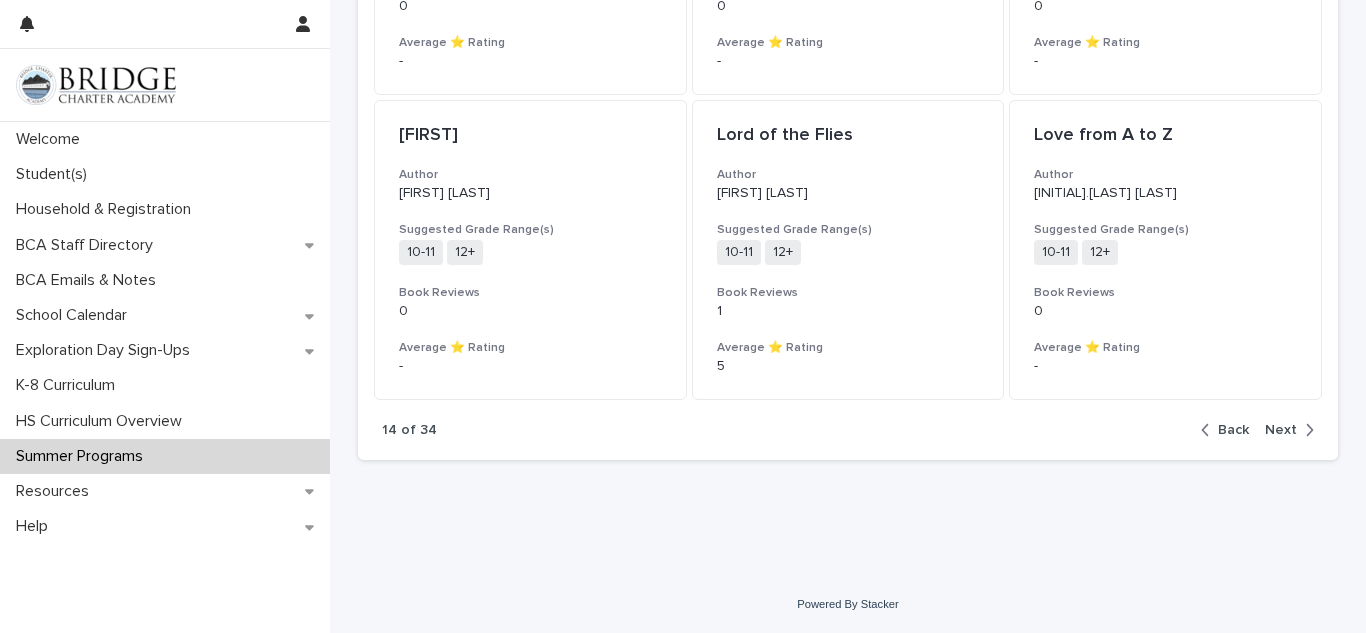 click on "Next" at bounding box center (1281, 430) 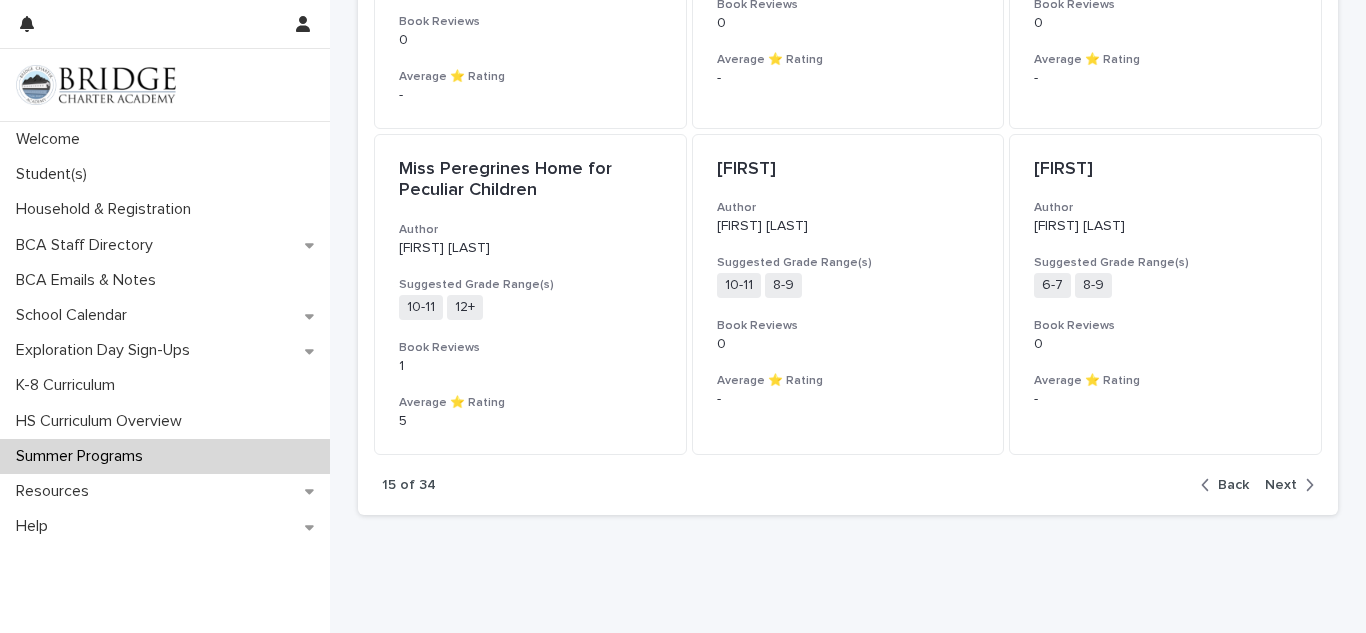 click at bounding box center (1305, 485) 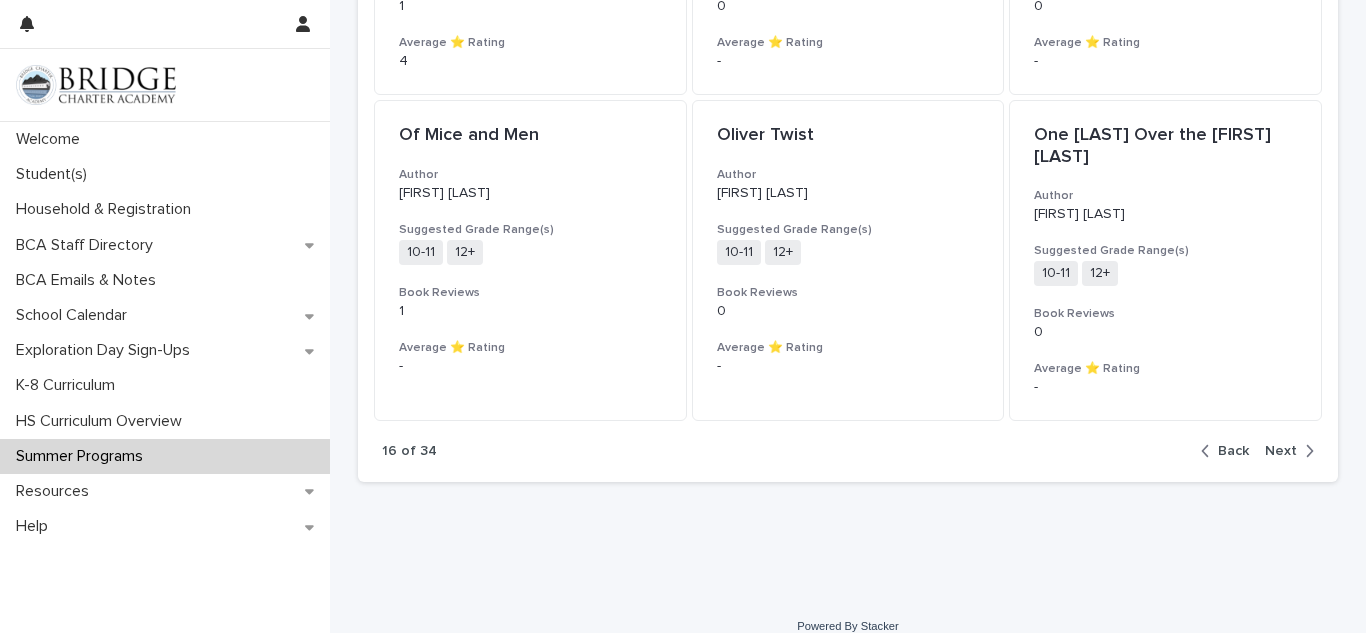 click on "Next" at bounding box center (1281, 451) 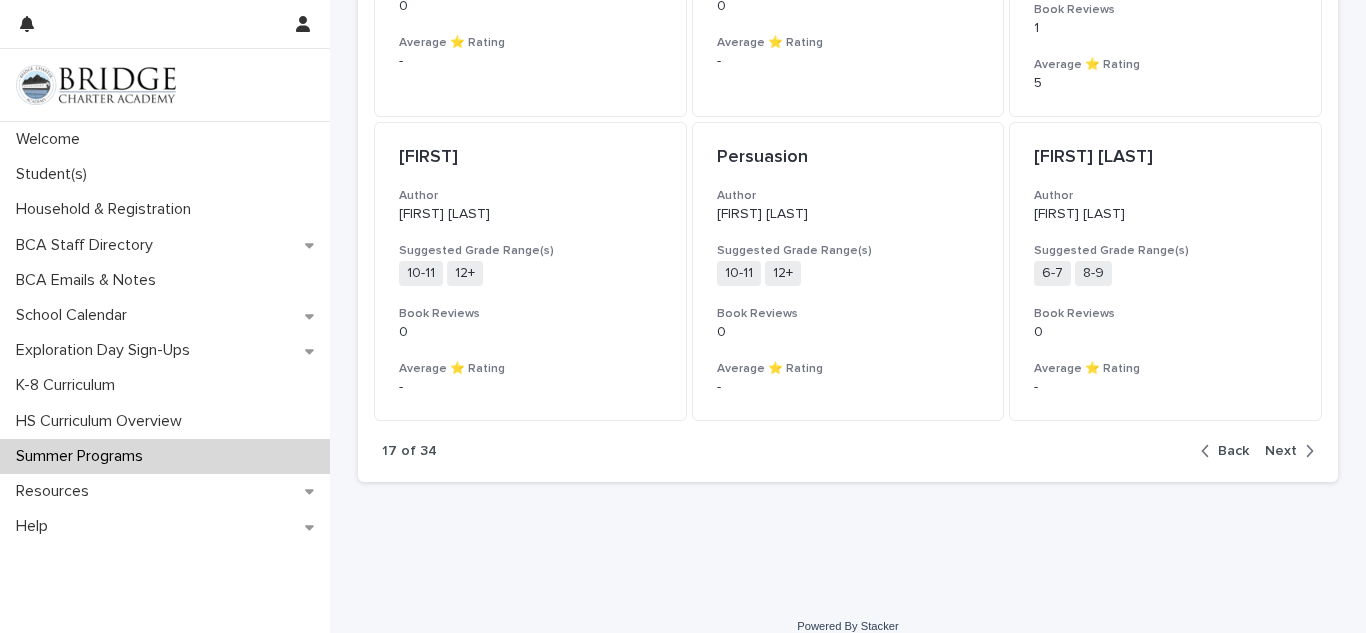 click on "Next" at bounding box center [1281, 451] 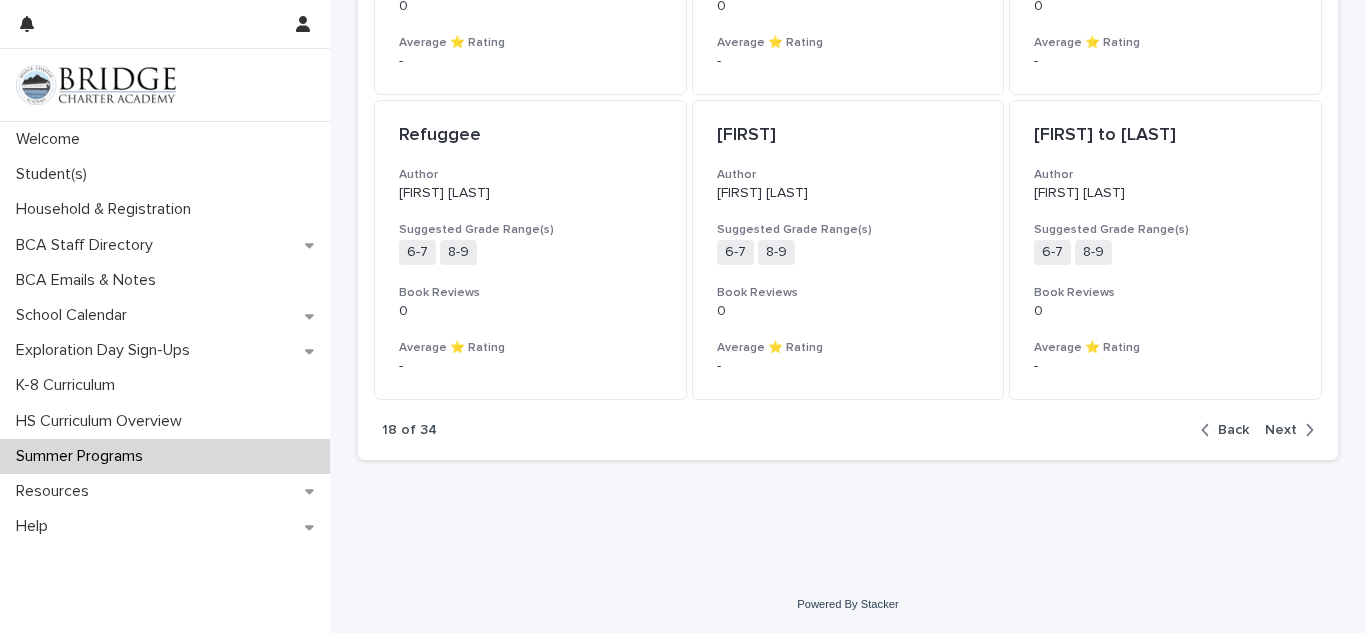 click on "Next" at bounding box center (1281, 430) 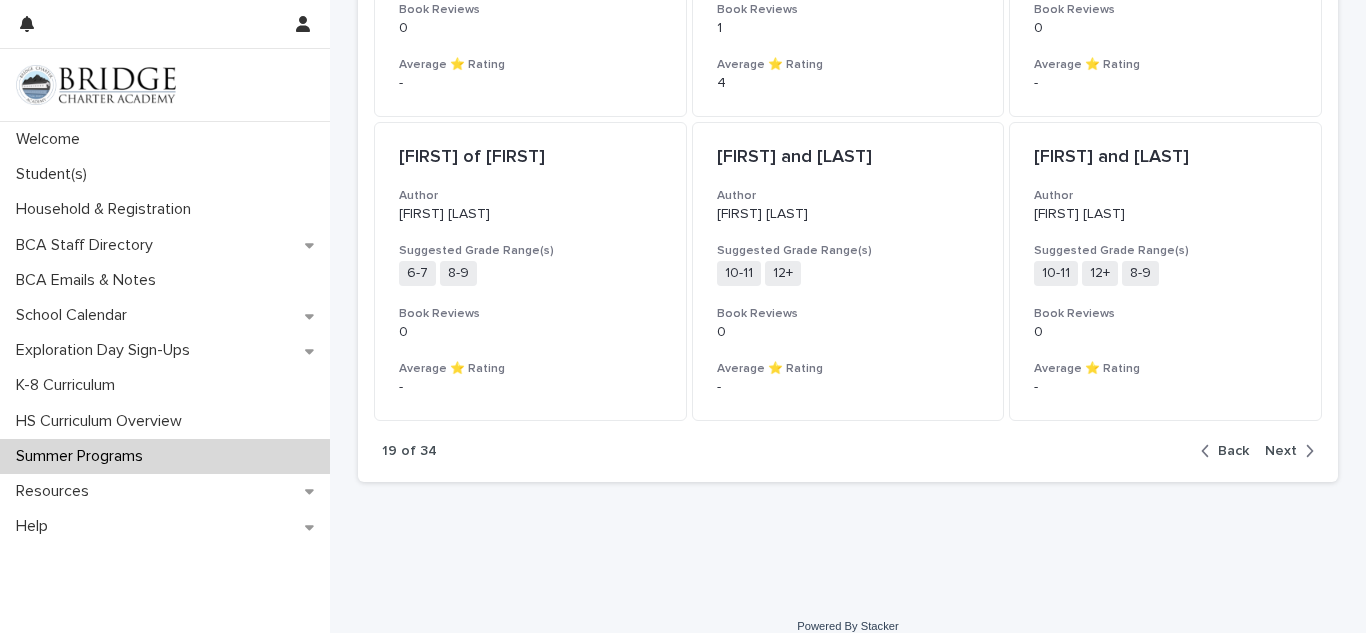 click on "Next" at bounding box center [1281, 451] 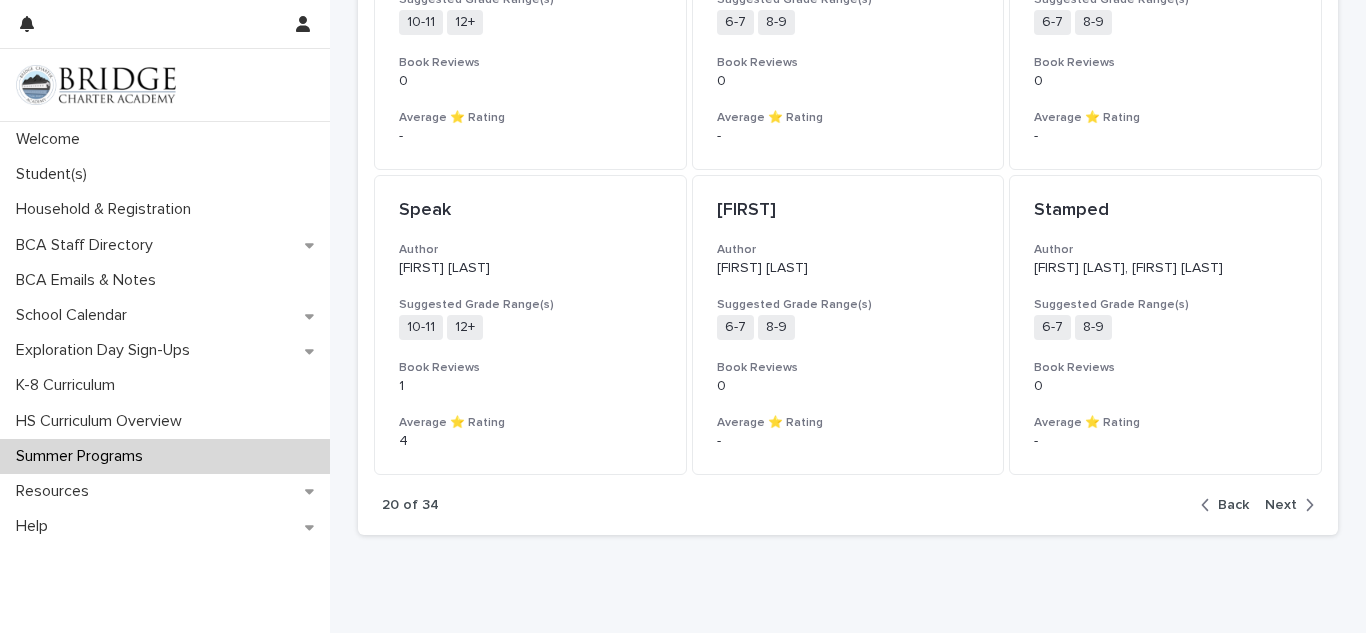 scroll, scrollTop: 2184, scrollLeft: 0, axis: vertical 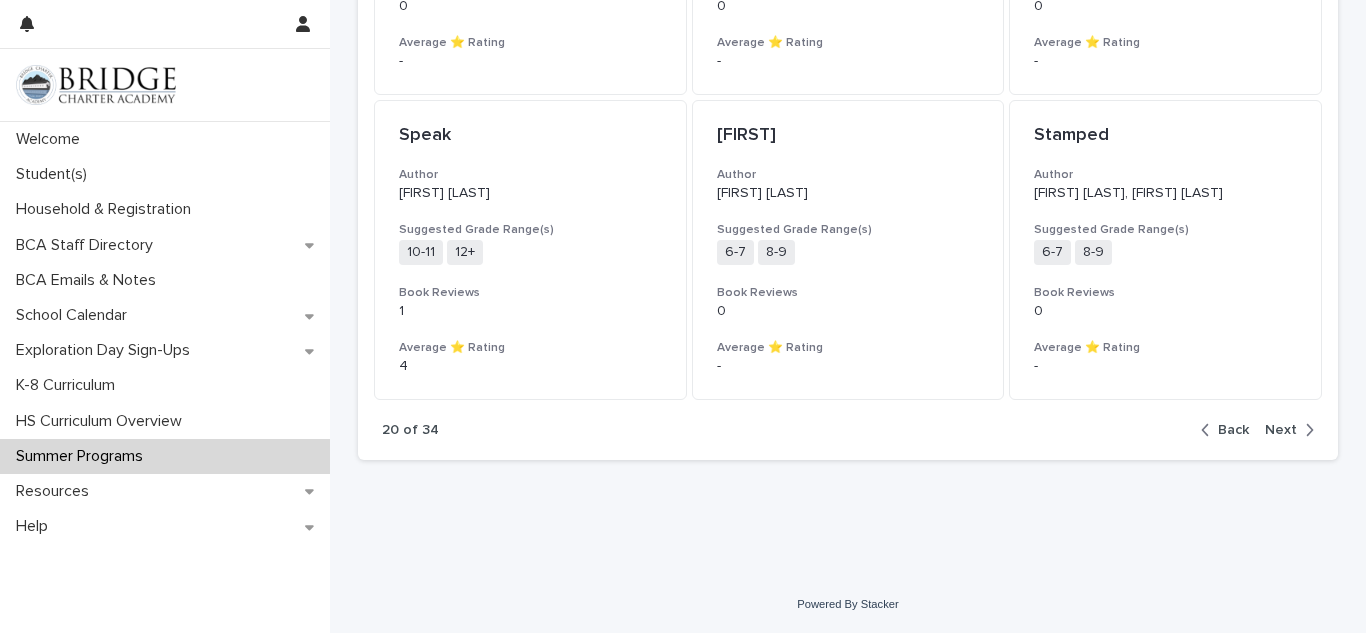 click on "Back" at bounding box center (1233, 430) 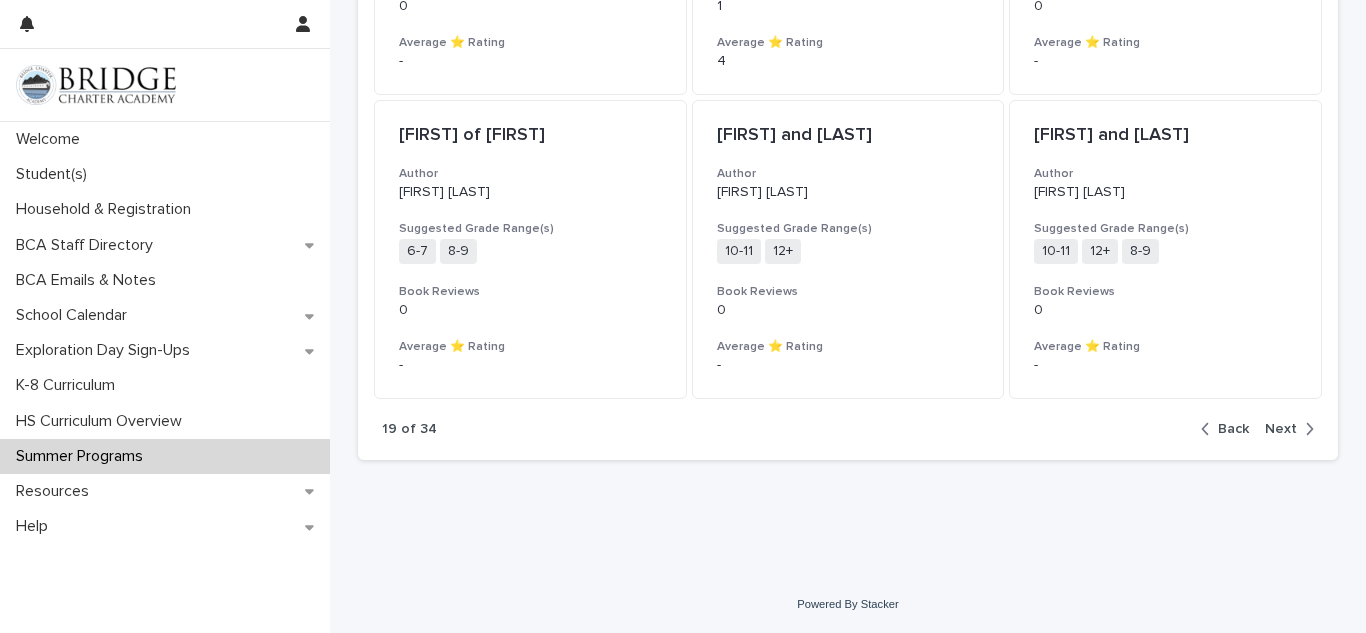 click on "Next" at bounding box center (1281, 429) 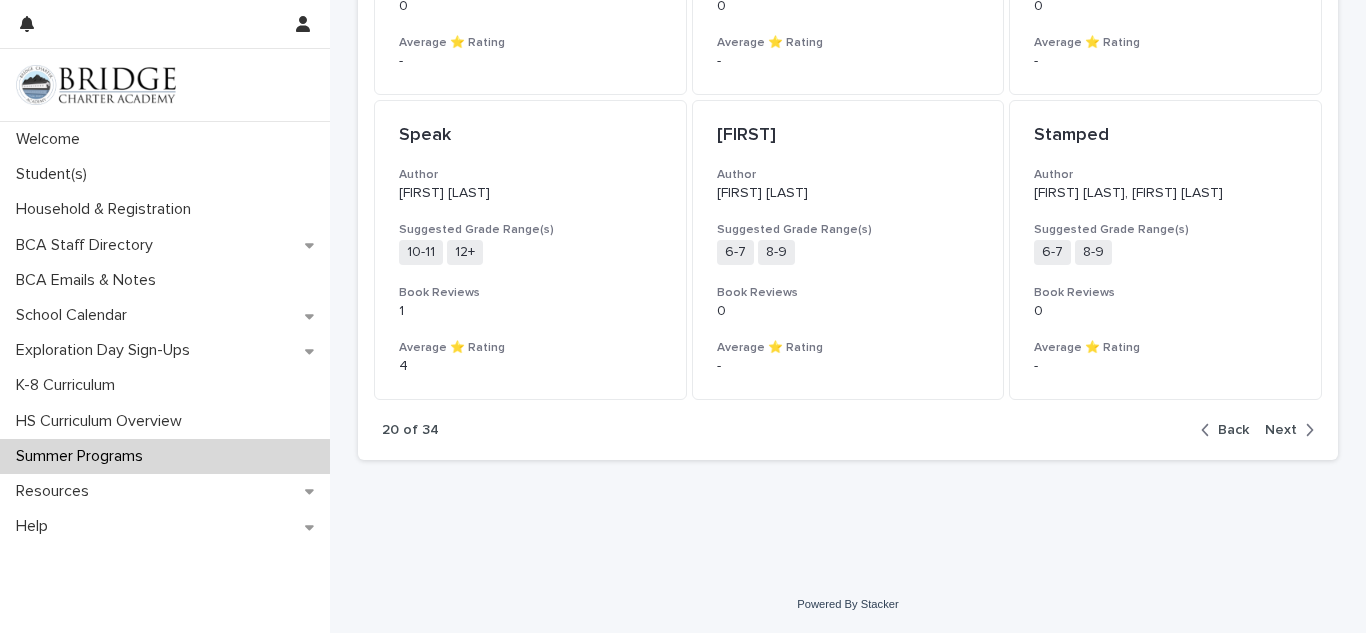 click at bounding box center (1305, 430) 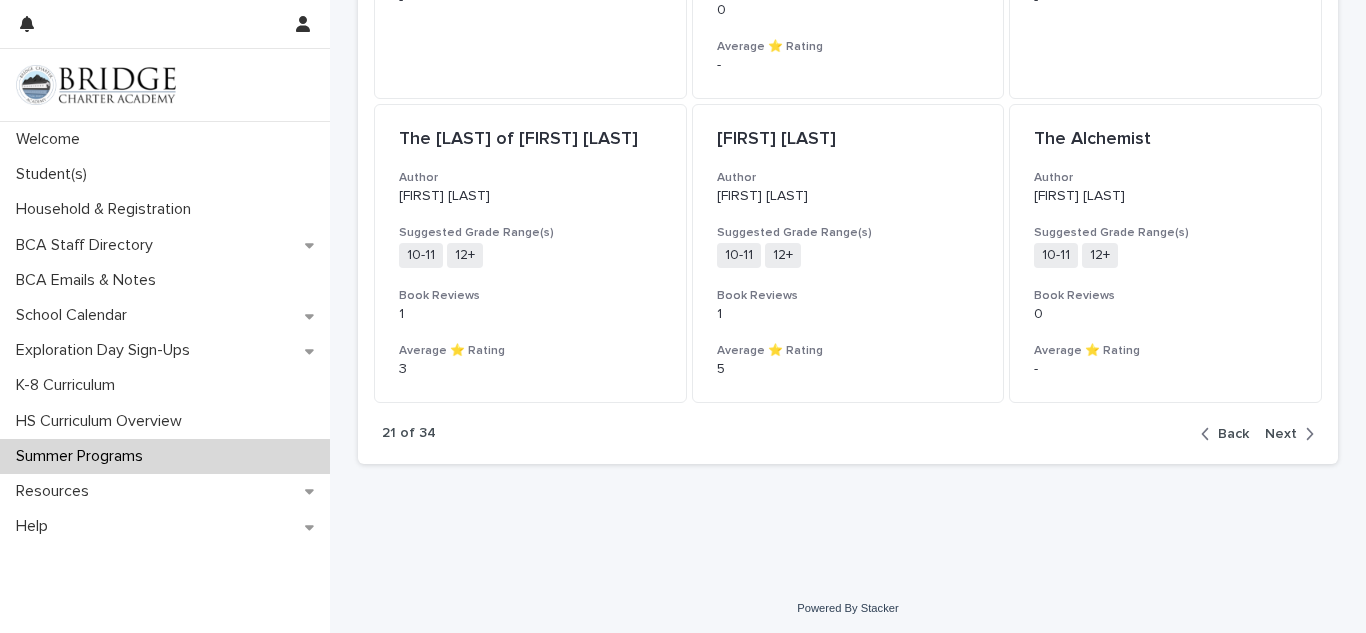 scroll, scrollTop: 2227, scrollLeft: 0, axis: vertical 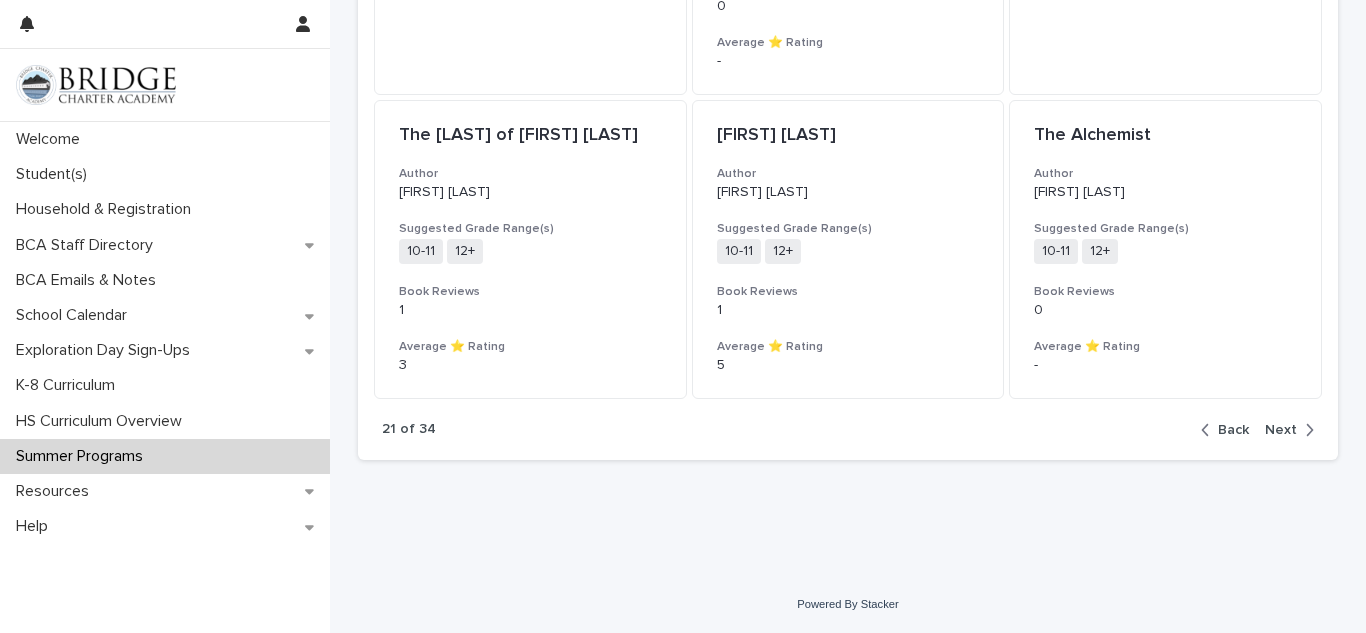 click on "Next" at bounding box center [1281, 430] 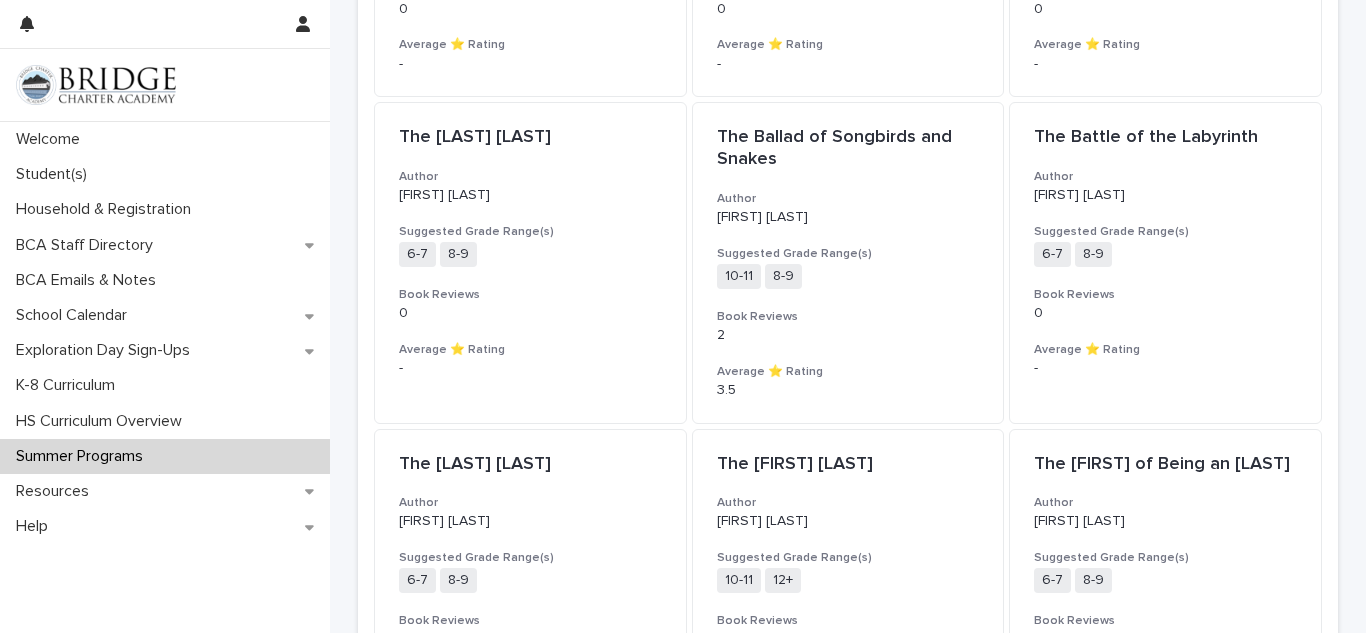 scroll, scrollTop: 1857, scrollLeft: 0, axis: vertical 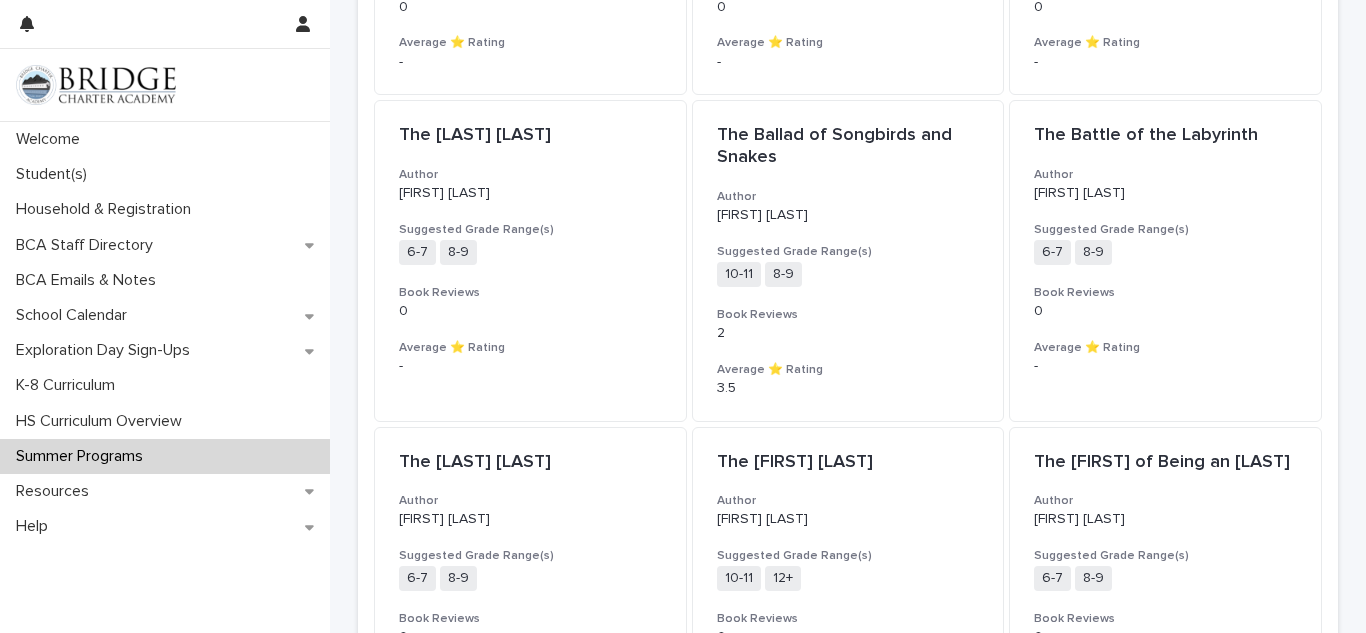 click on "Student(s)" at bounding box center (165, 174) 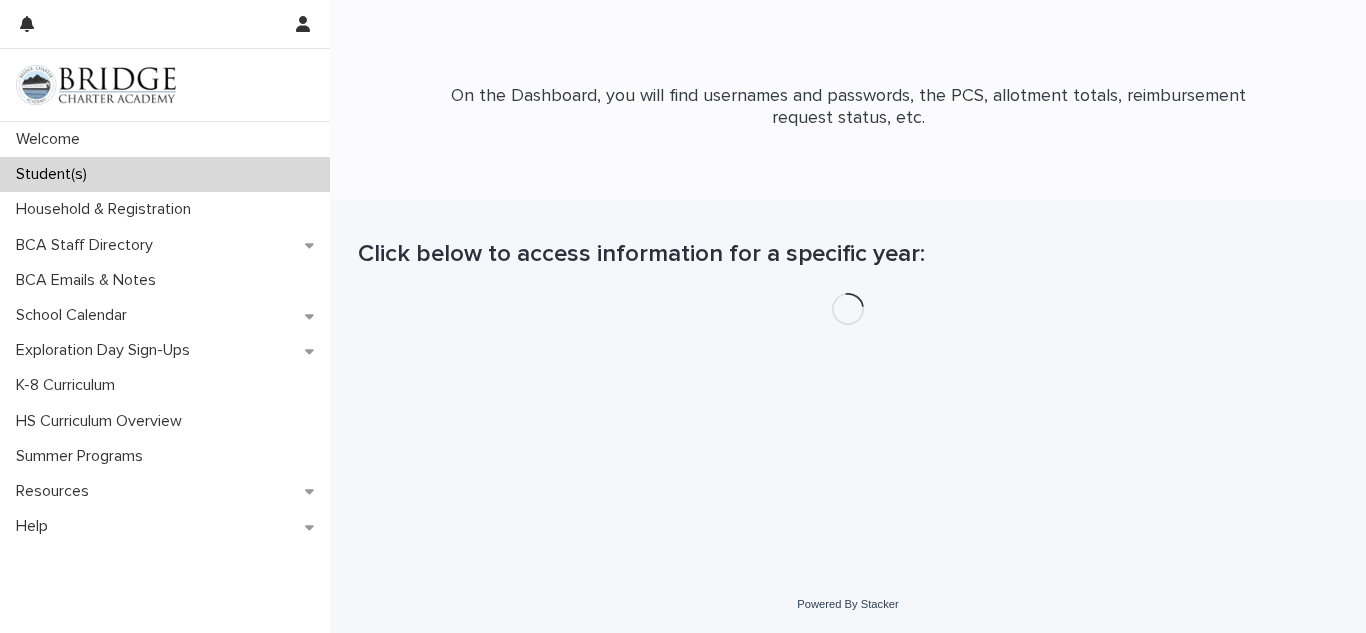 scroll, scrollTop: 0, scrollLeft: 0, axis: both 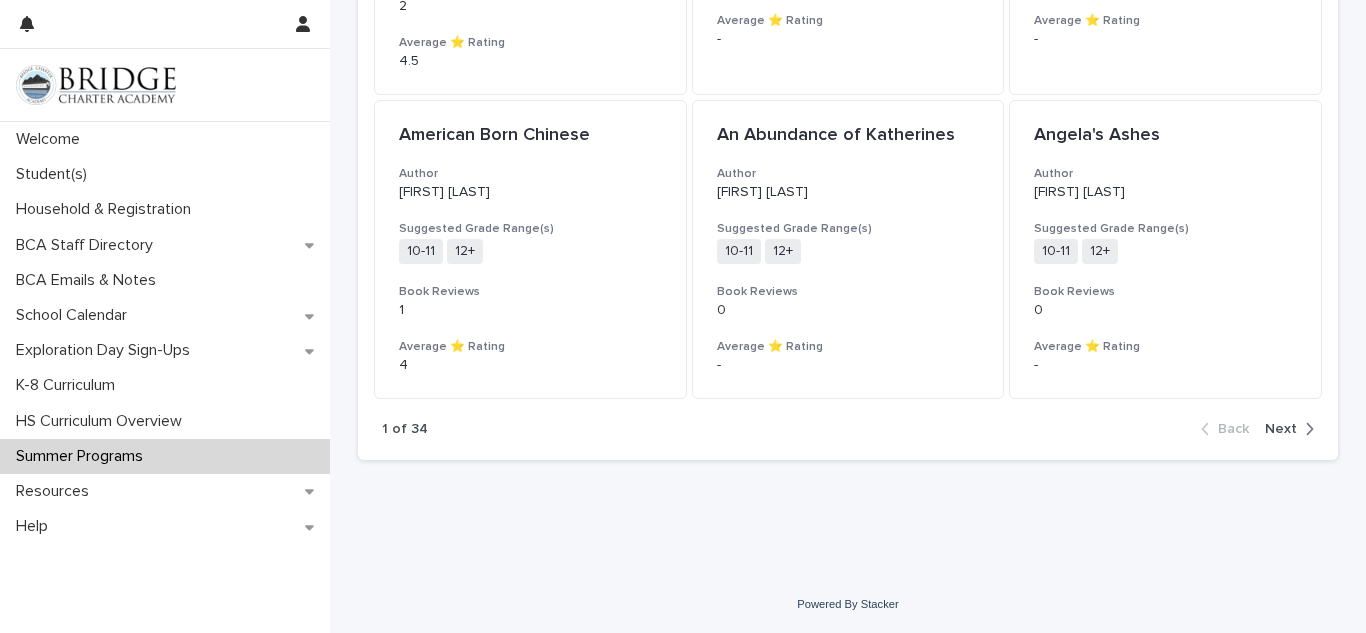 click on "Next" at bounding box center [1281, 429] 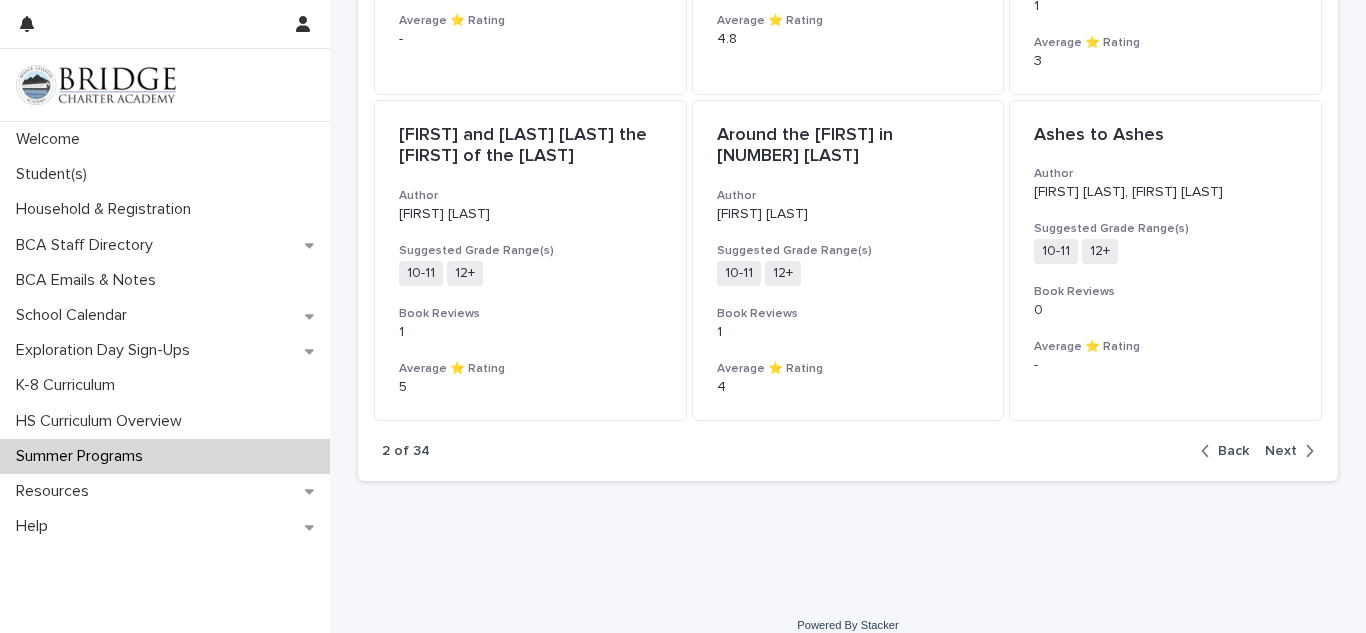 click 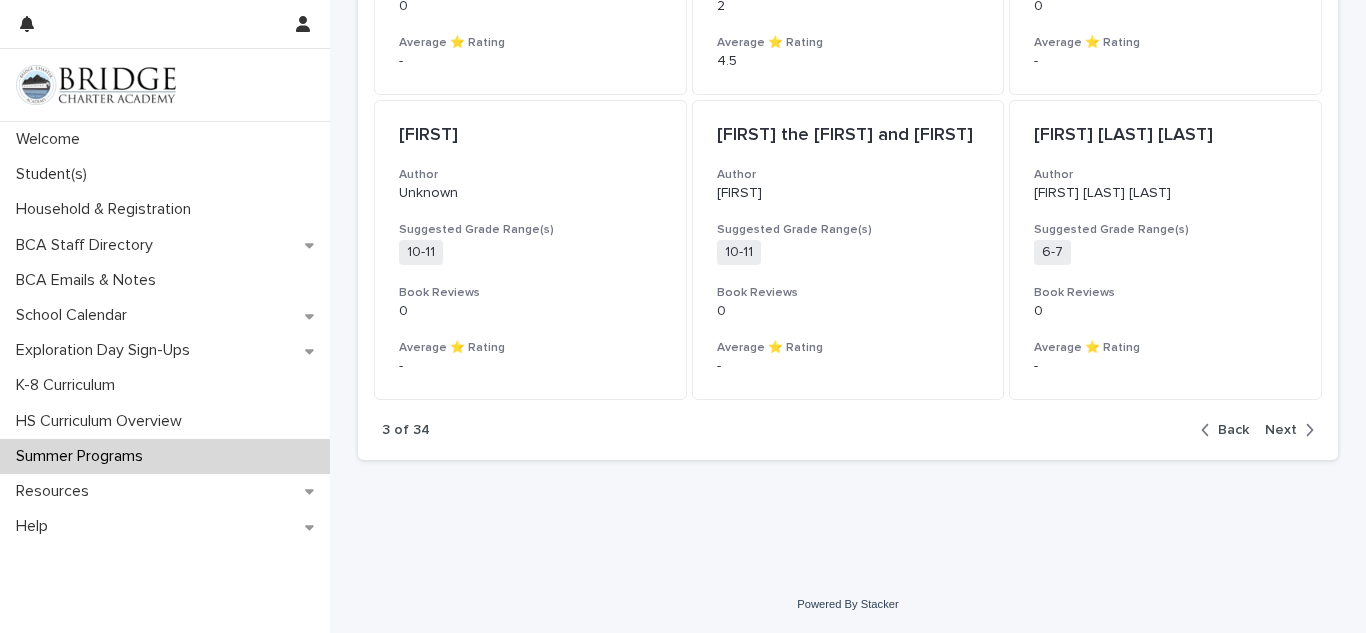 click on "Next" at bounding box center [1281, 430] 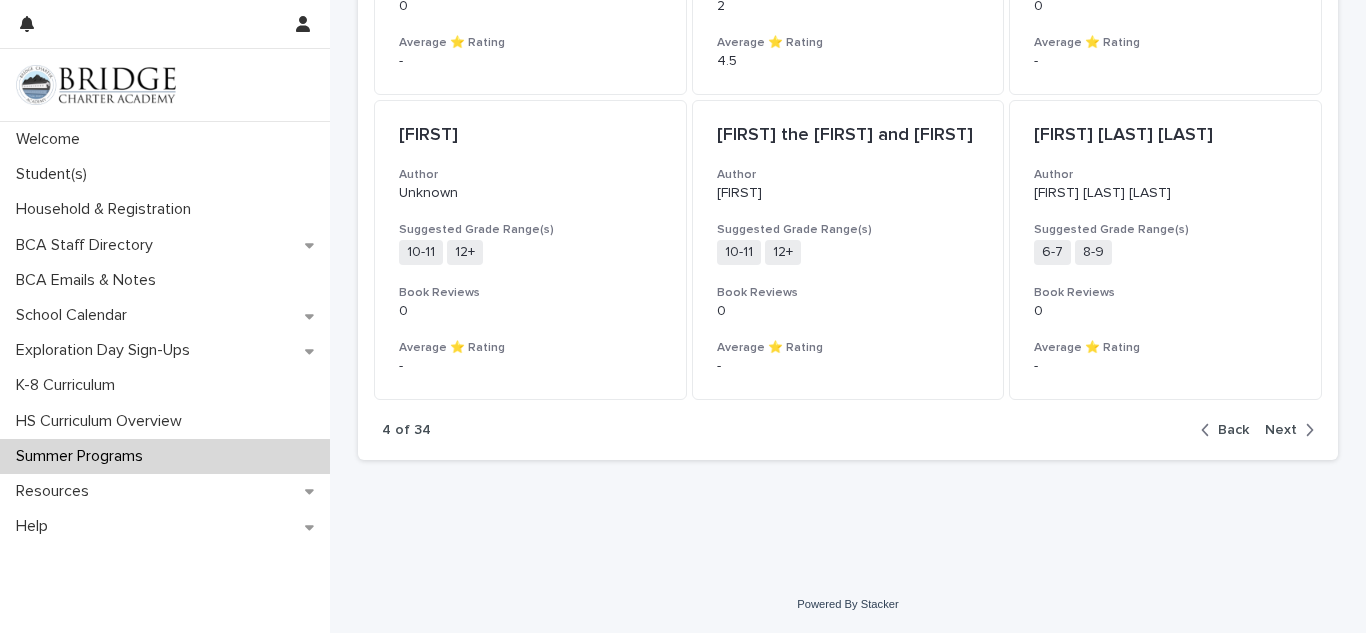 click on "4 of 34 Back Next" at bounding box center [848, 430] 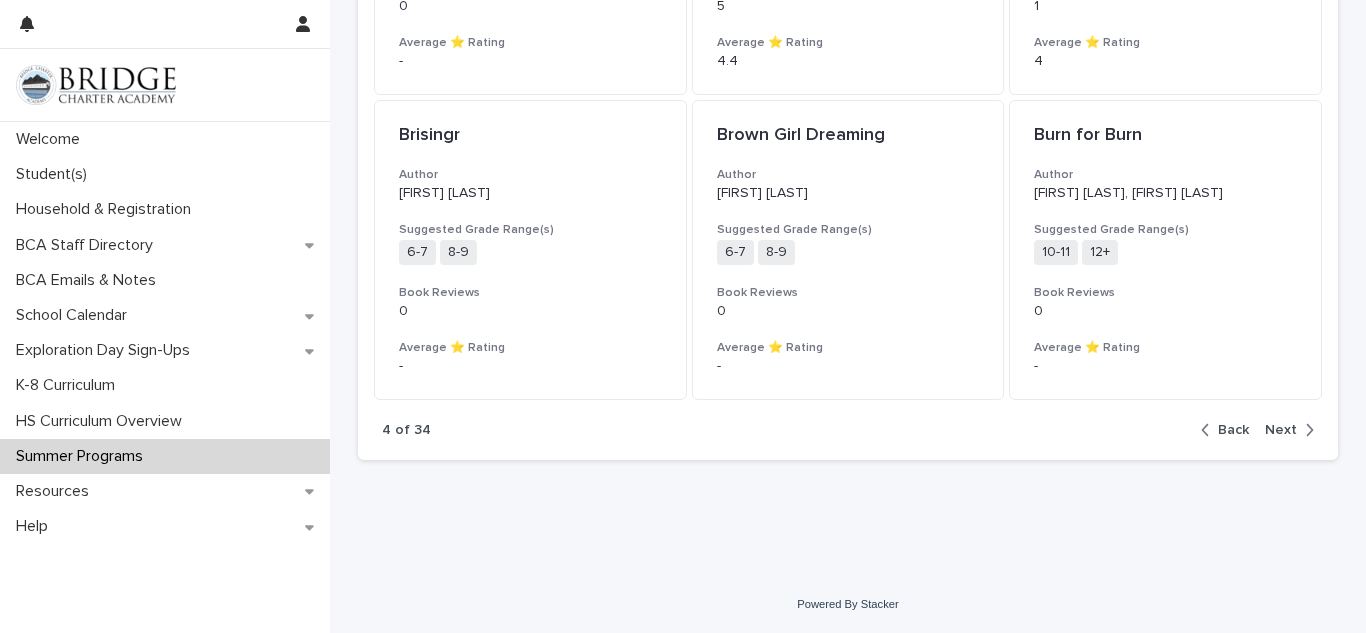 click on "Next" at bounding box center (1281, 430) 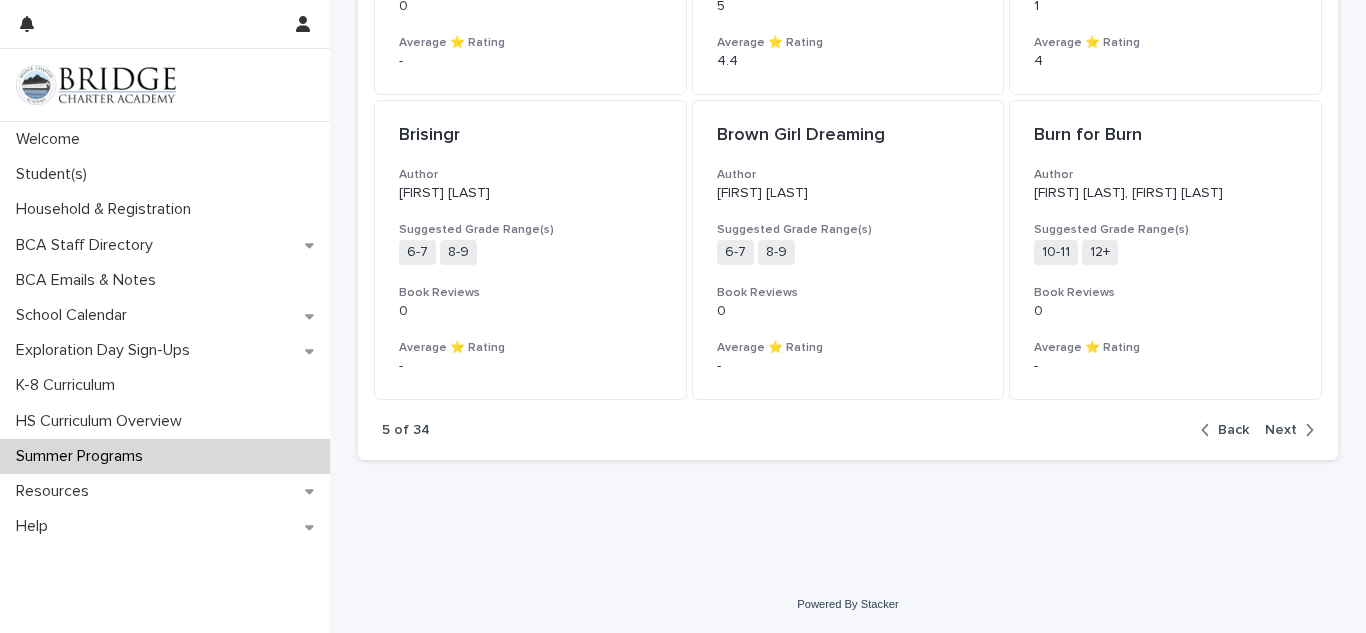 click on "Next" at bounding box center (1281, 430) 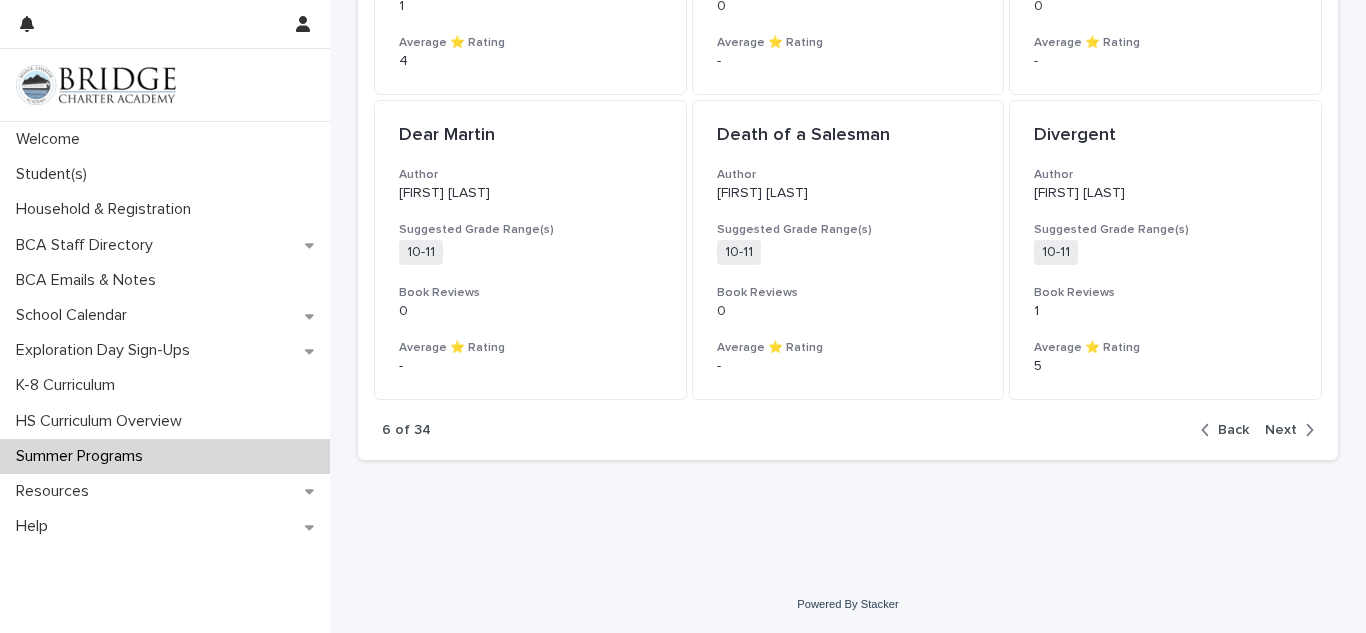 click on "Next" at bounding box center (1281, 430) 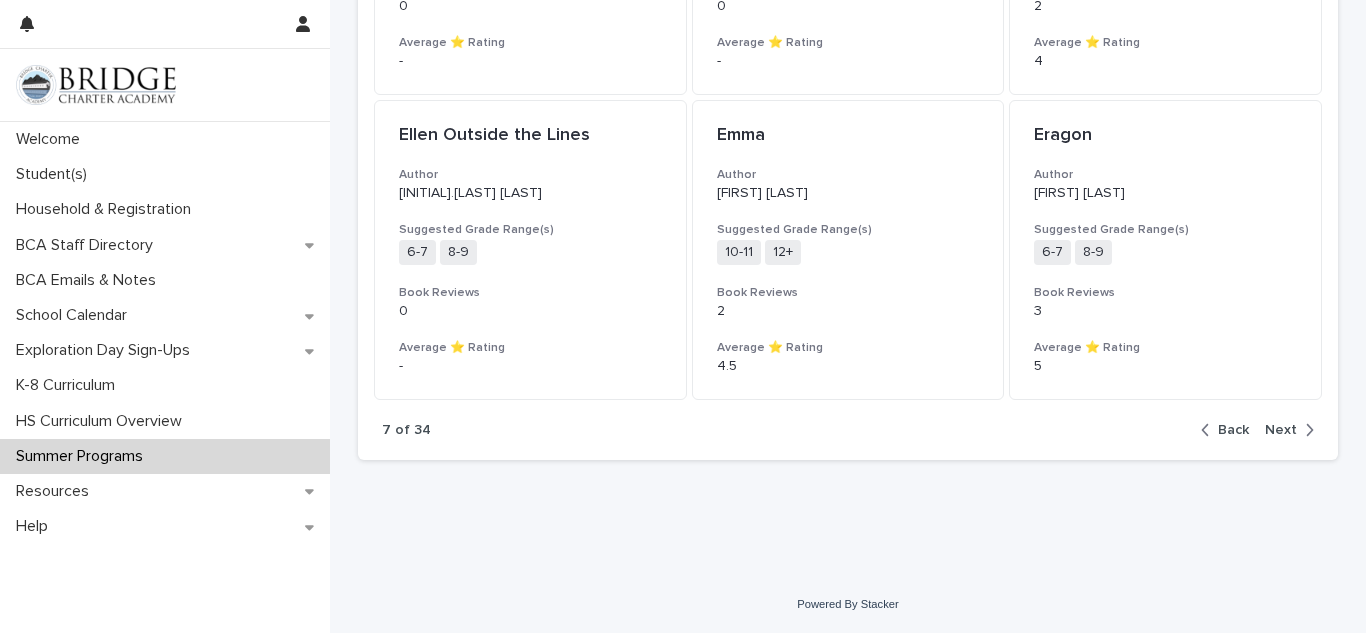 click on "Next" at bounding box center (1281, 430) 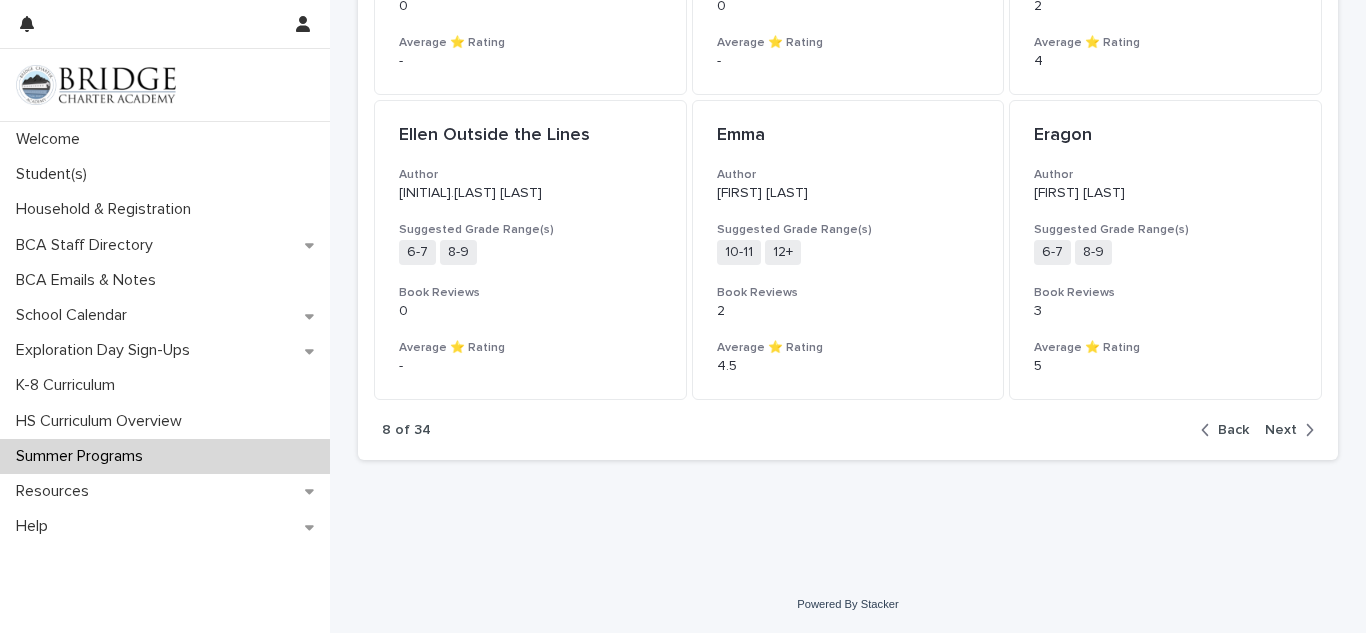 click on "Next" at bounding box center (1281, 430) 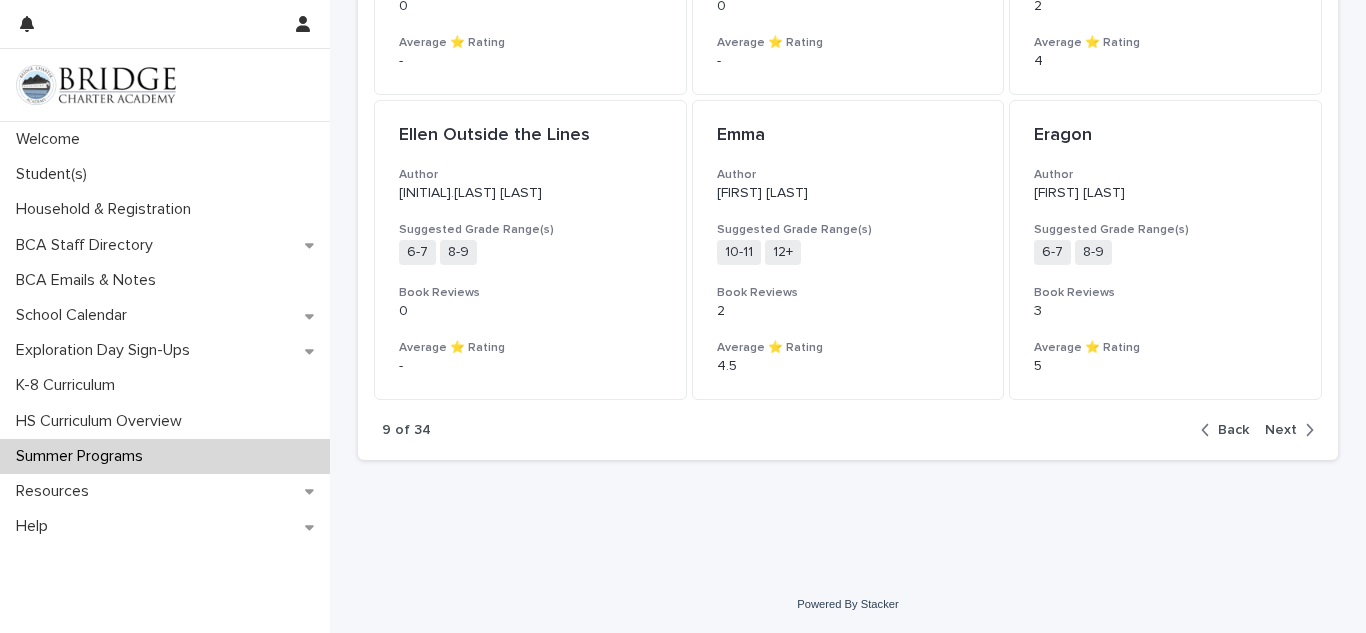 click on "Next" at bounding box center [1281, 430] 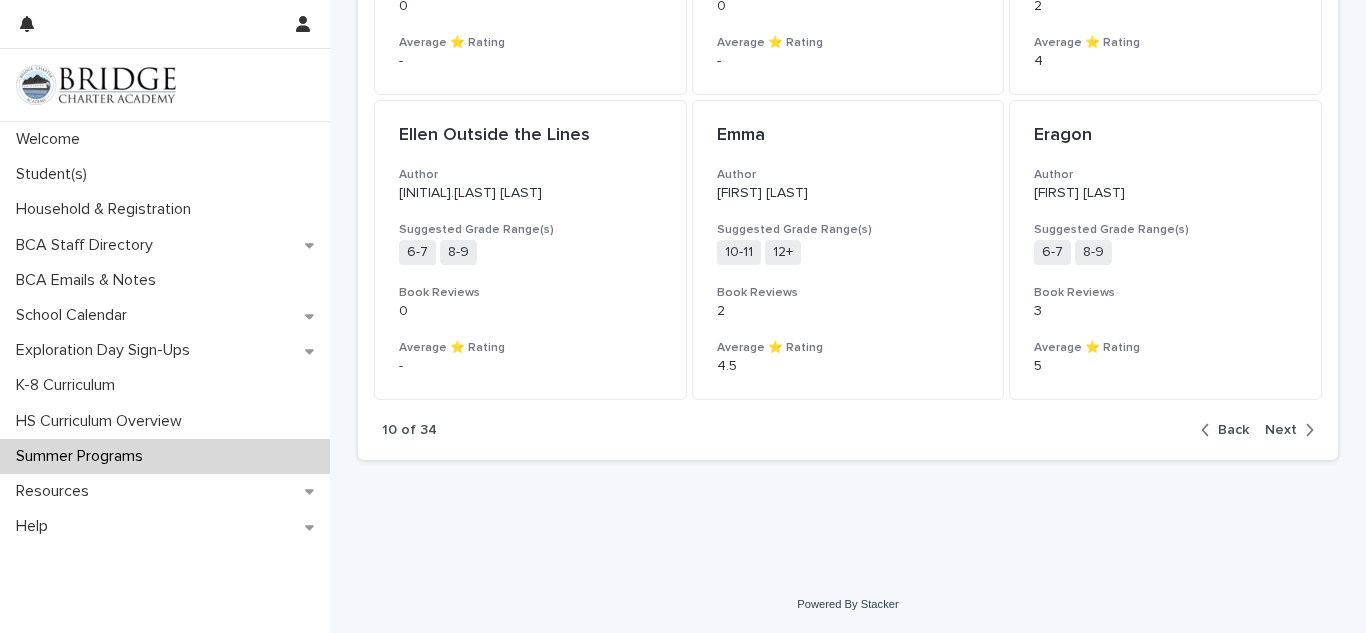 click on "Next" at bounding box center (1281, 430) 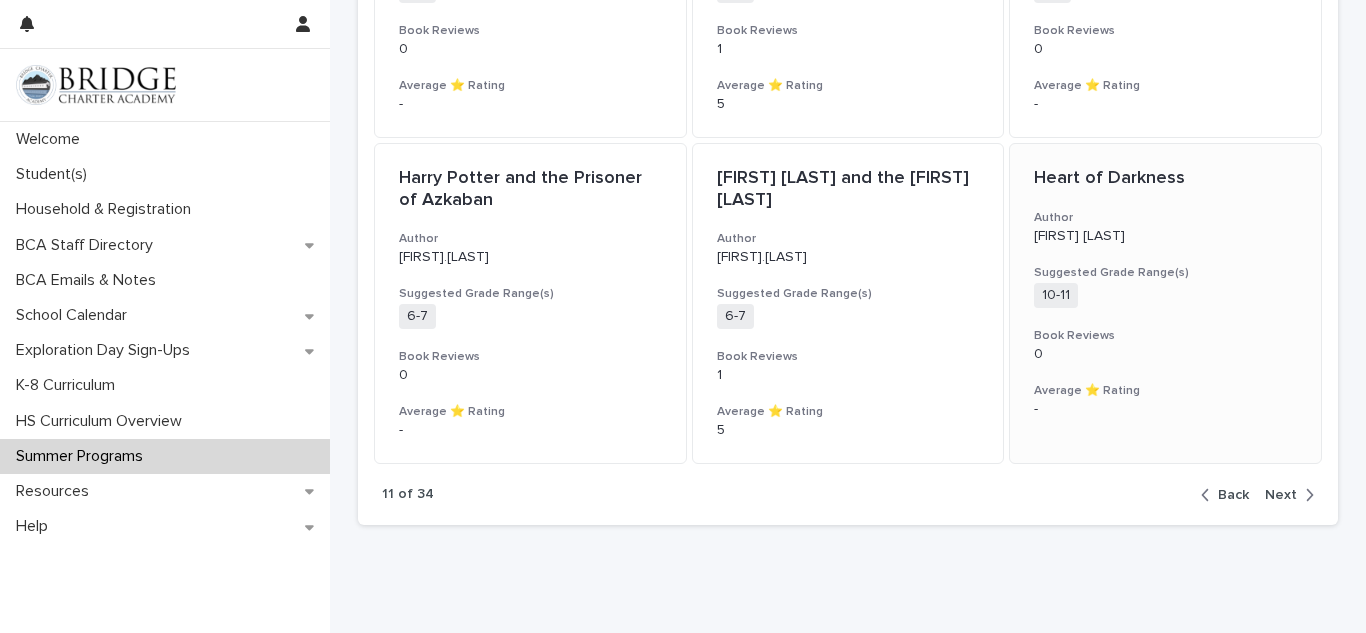 click on "[TITLE] [AUTHOR] [AUTHOR] [GRADE]" at bounding box center [1165, 293] 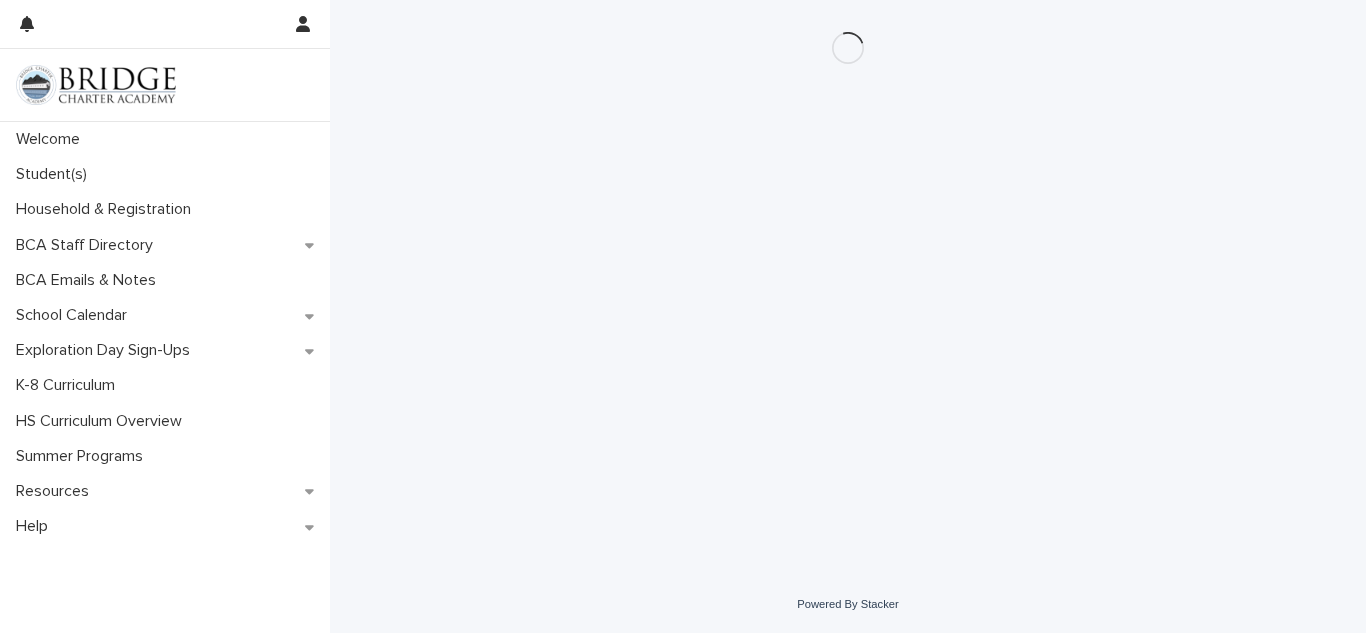 scroll, scrollTop: 0, scrollLeft: 0, axis: both 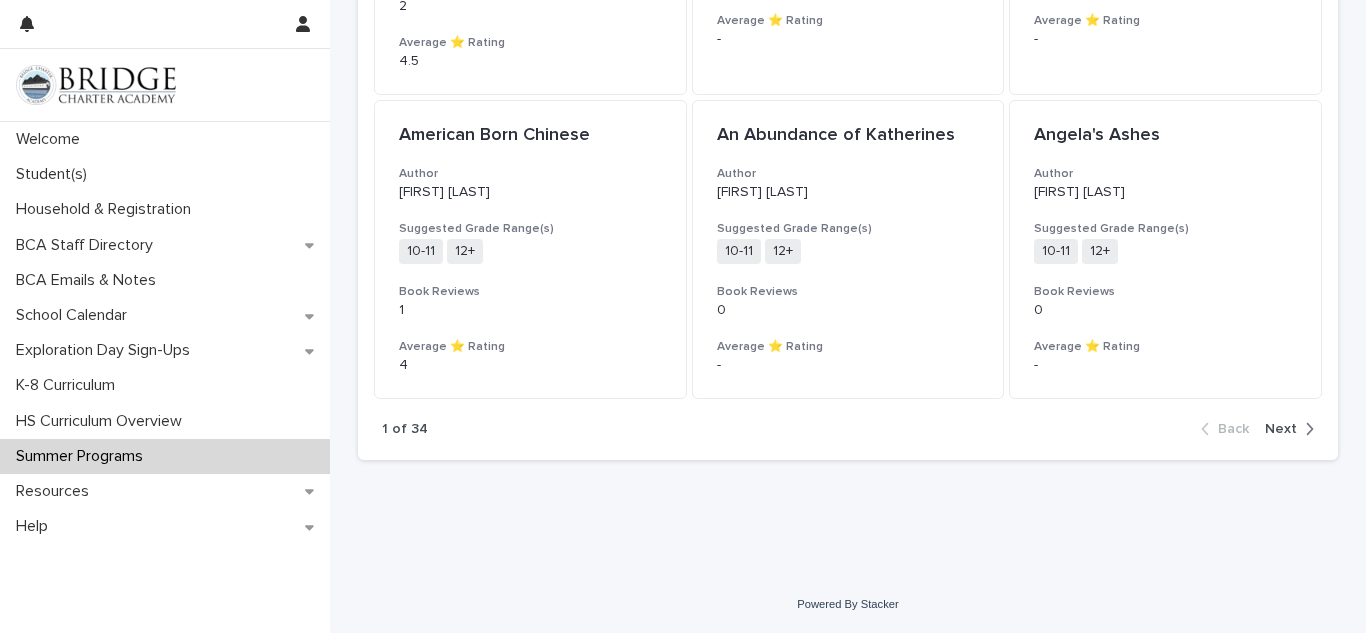 click at bounding box center [1305, 429] 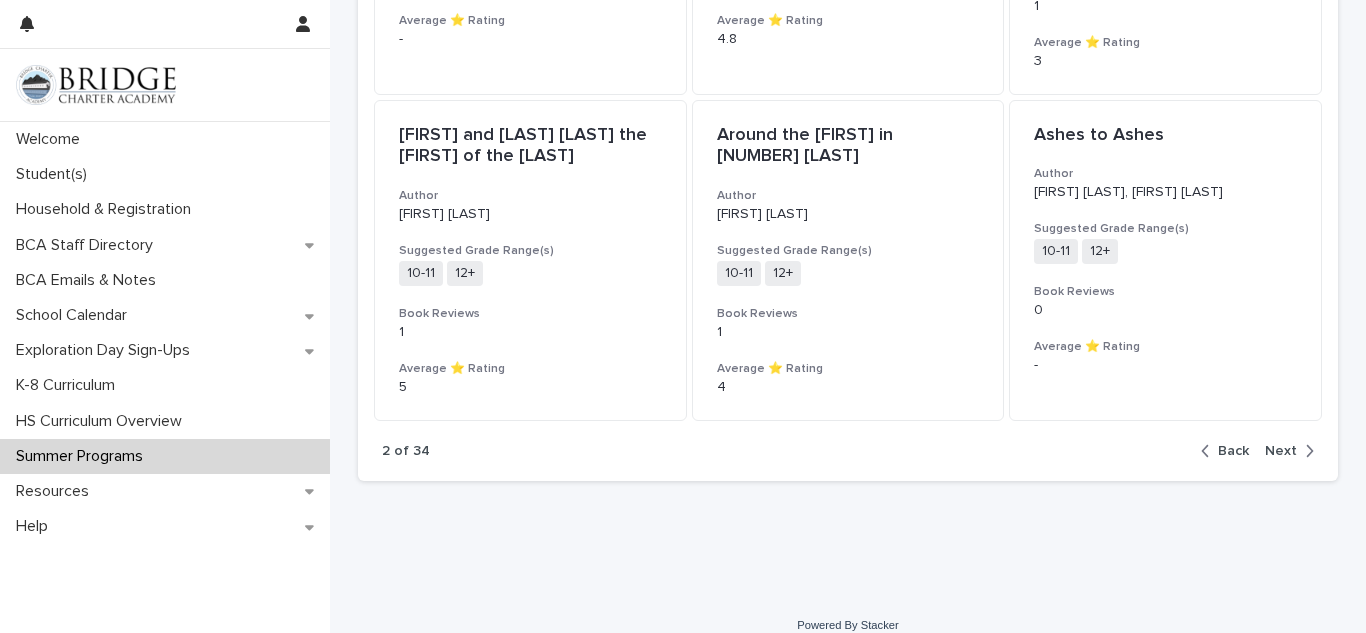 click on "Next" at bounding box center [1285, 451] 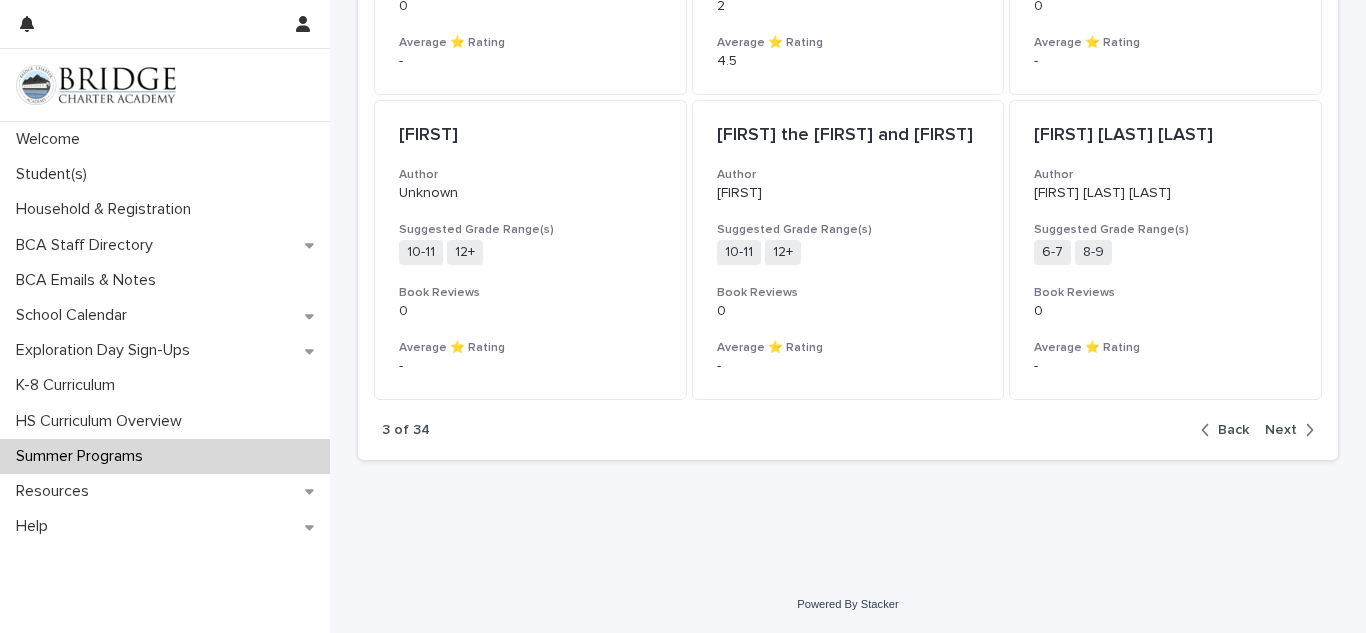scroll, scrollTop: 2162, scrollLeft: 0, axis: vertical 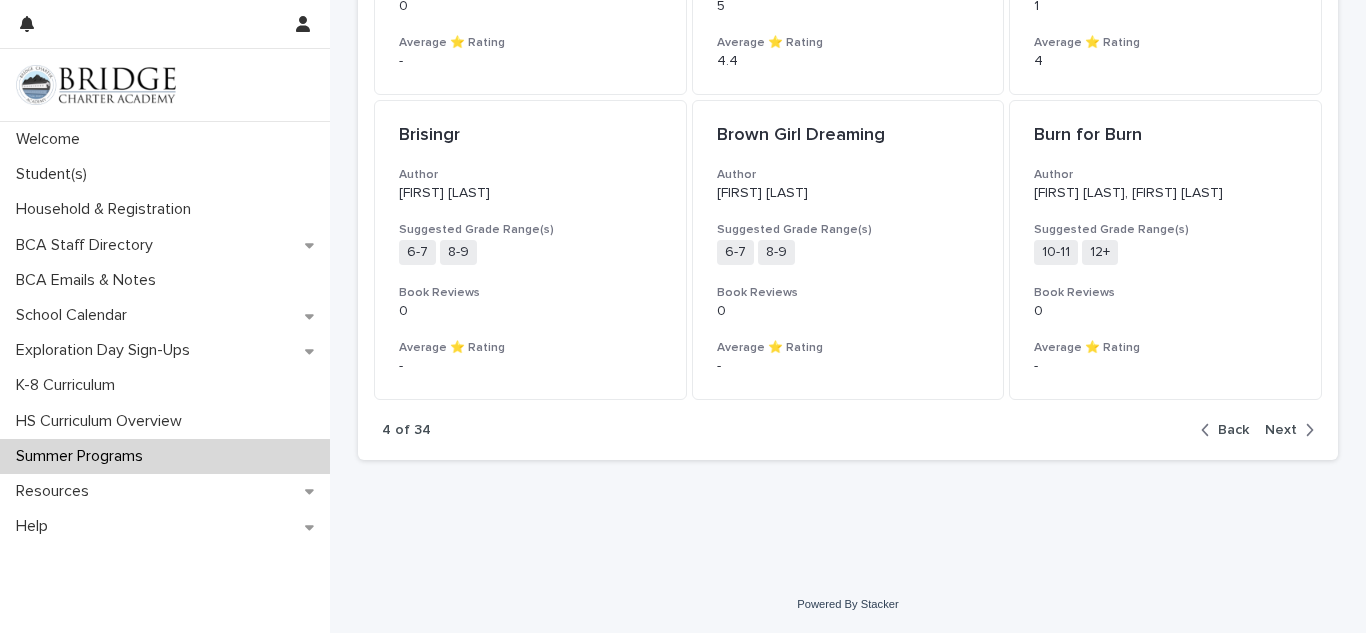 click on "Next" at bounding box center [1281, 430] 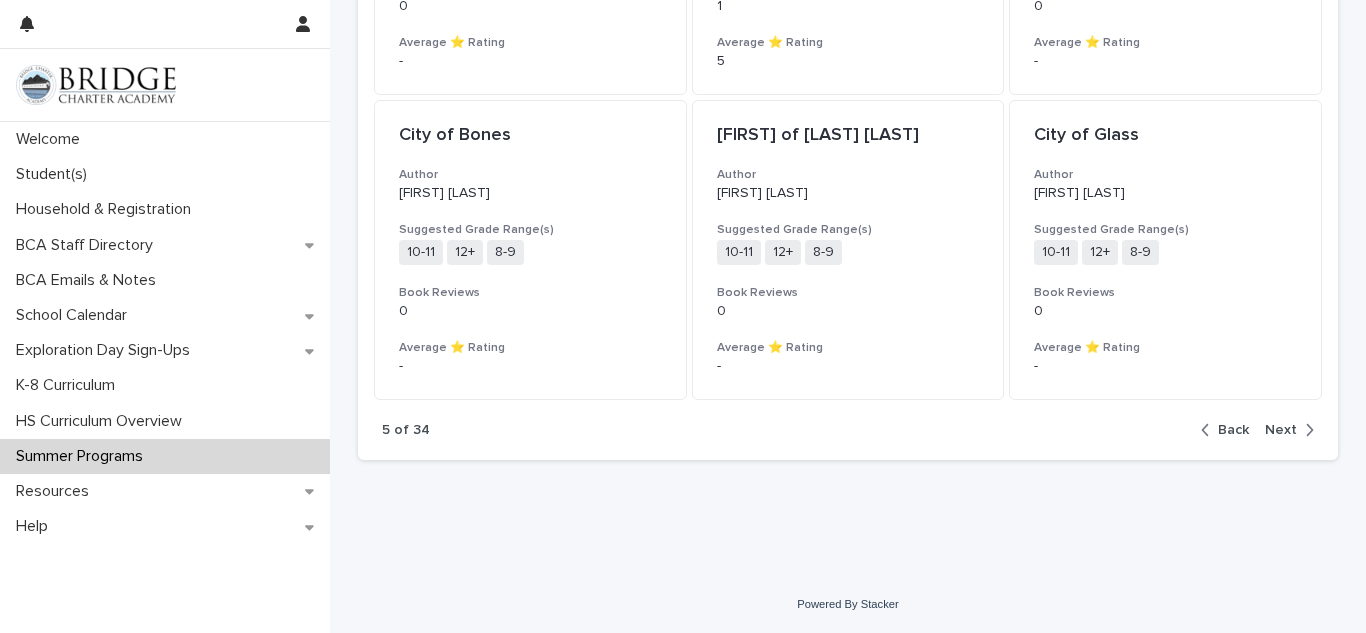 click on "Next" at bounding box center [1281, 430] 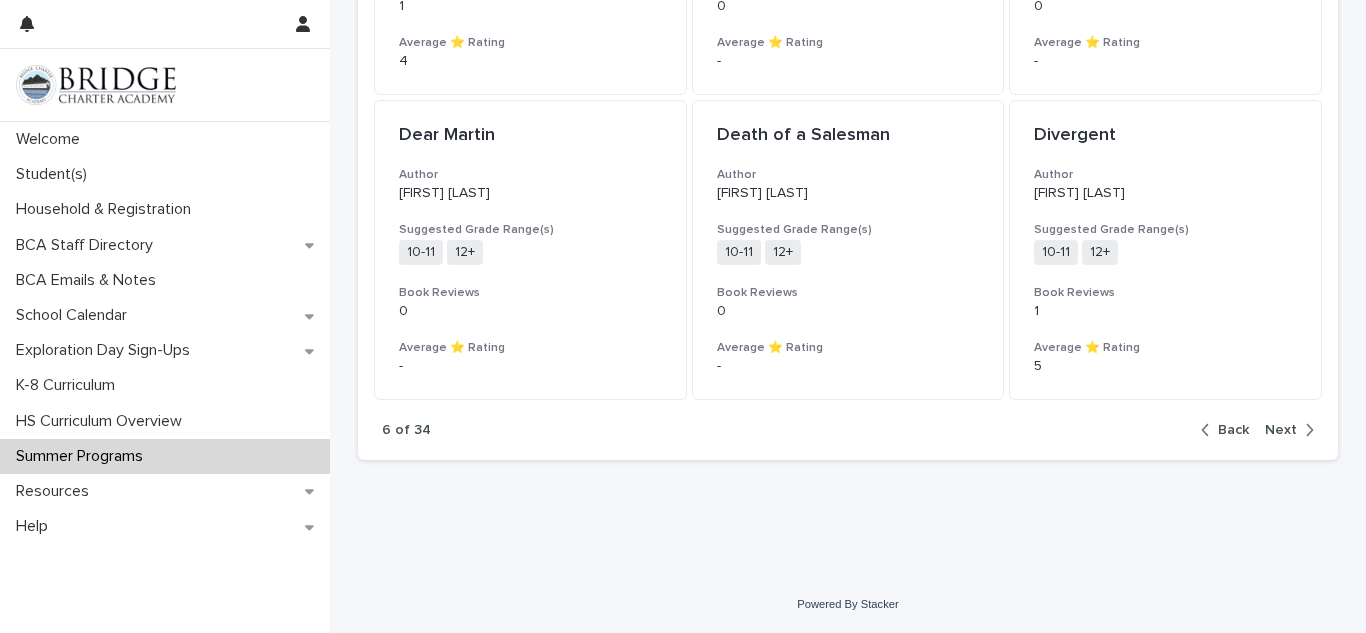 click at bounding box center (1305, 430) 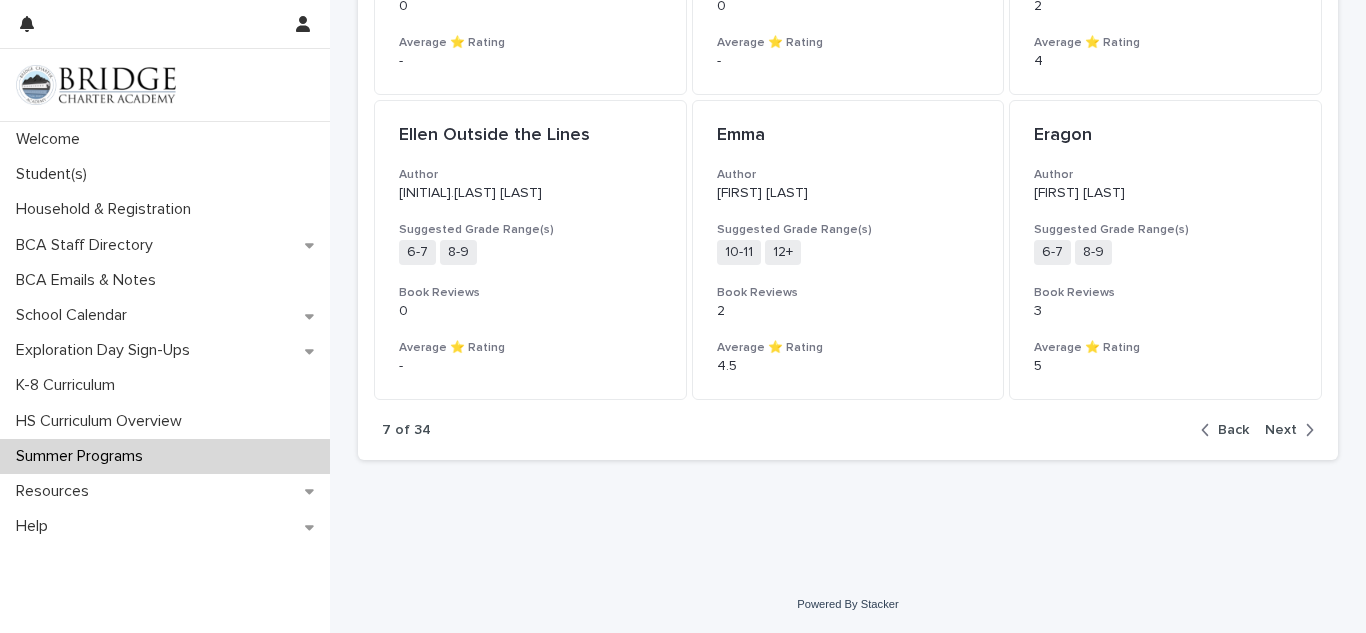 click on "Next" at bounding box center [1281, 430] 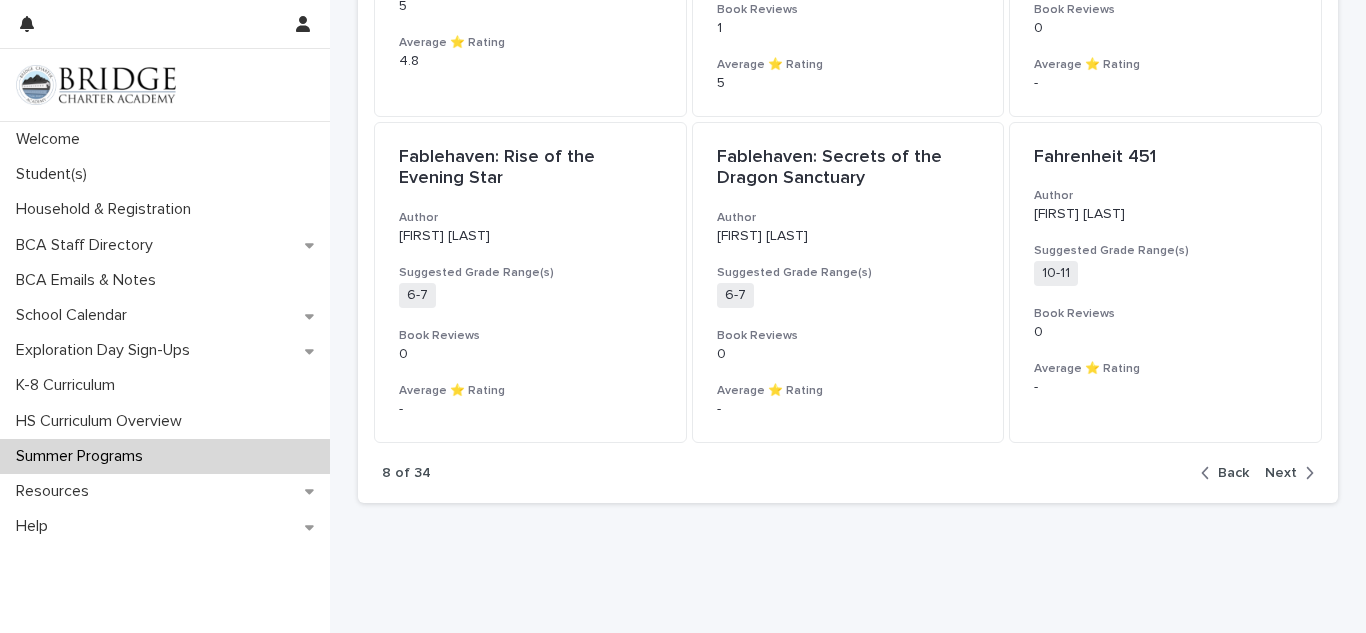 scroll, scrollTop: 2184, scrollLeft: 0, axis: vertical 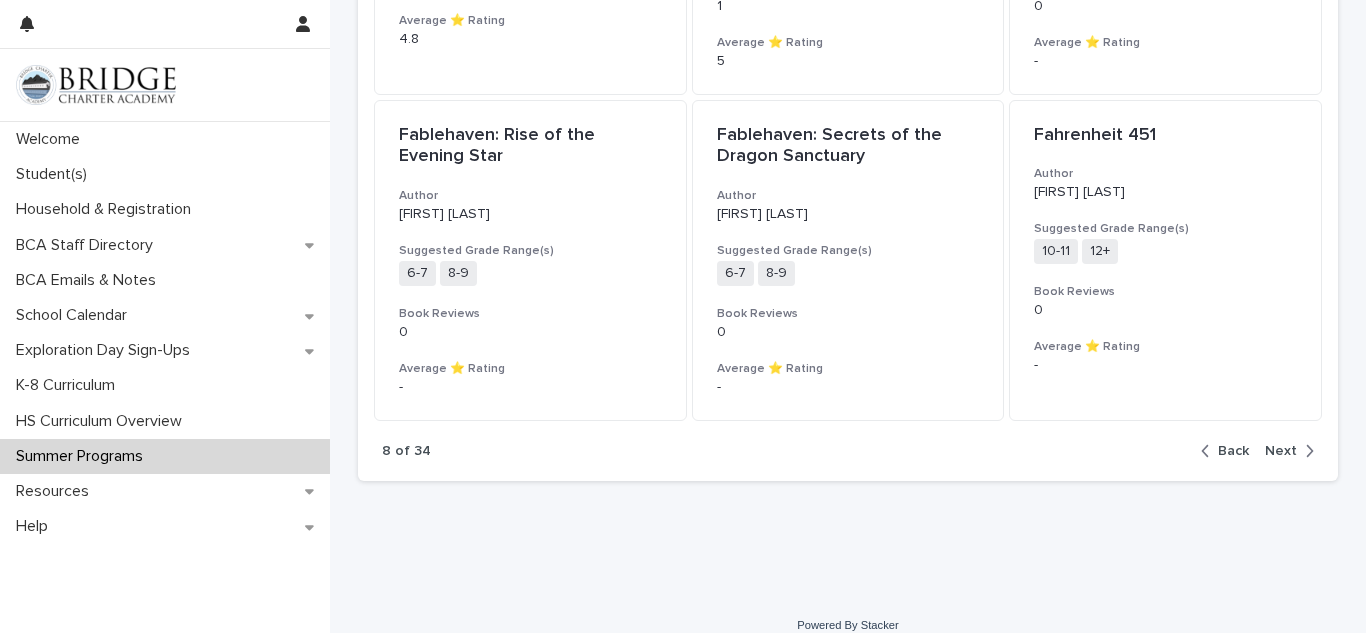 click at bounding box center [1305, 451] 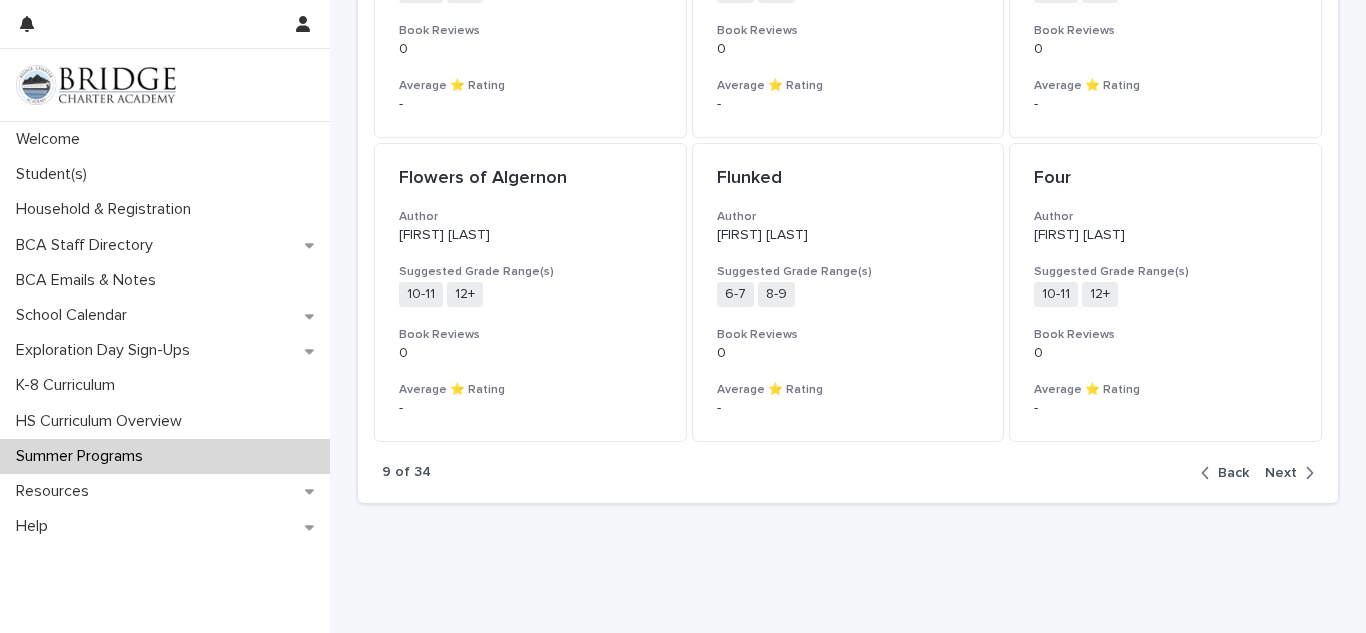 click on "Next" at bounding box center [1285, 473] 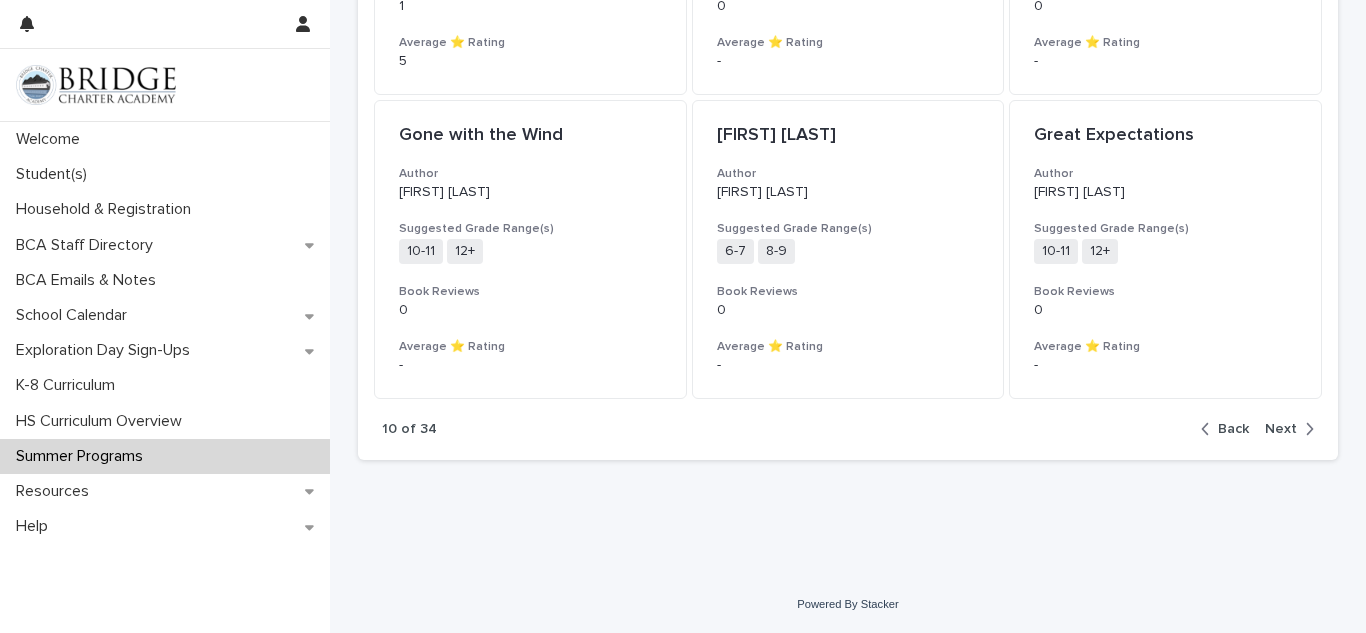 click on "Next" at bounding box center (1281, 429) 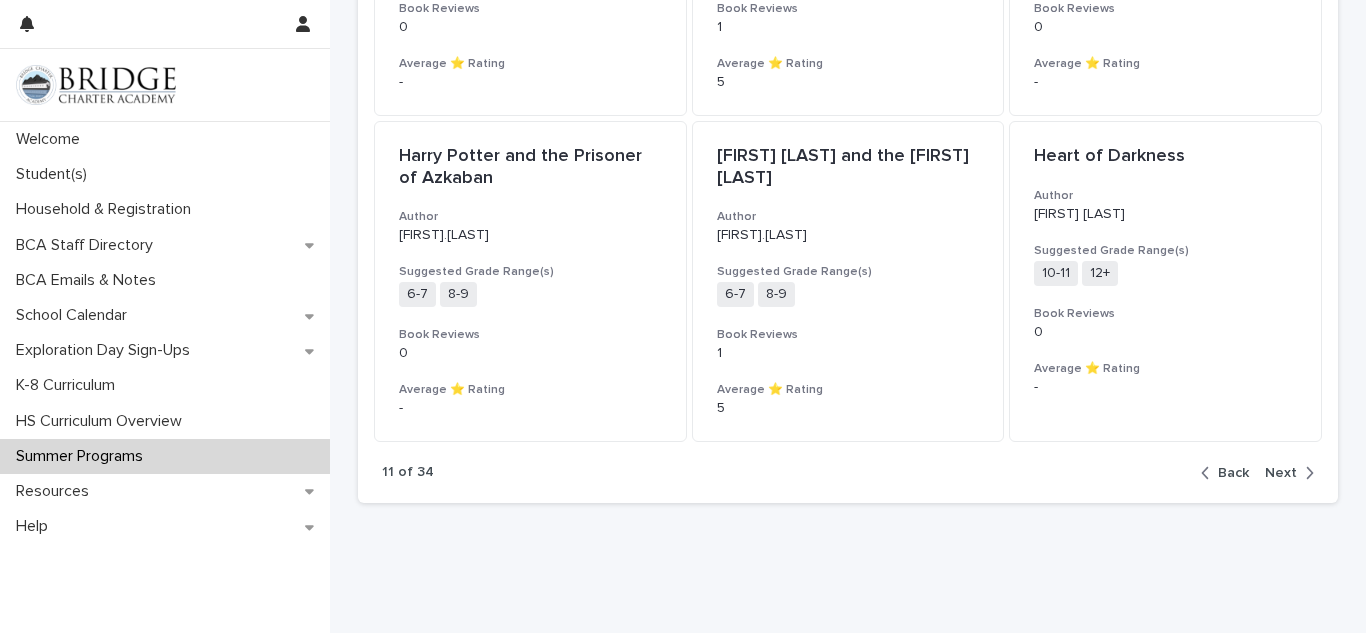click on "Next" at bounding box center [1281, 473] 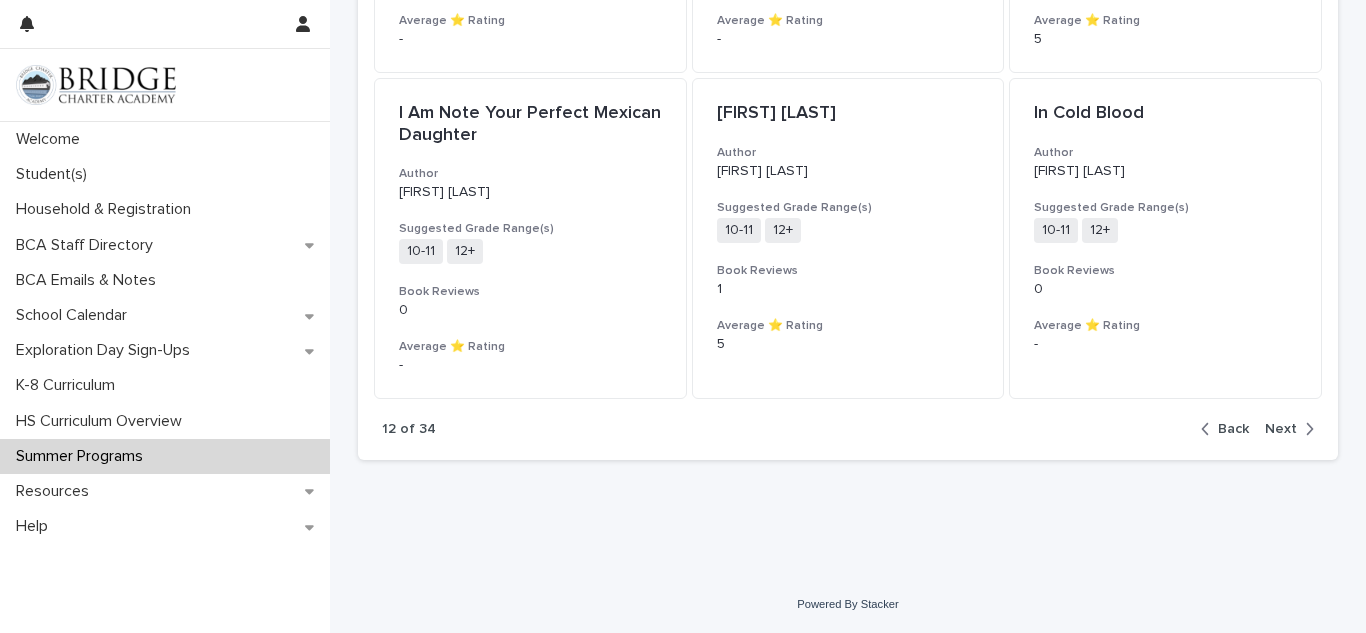 click on "Next" at bounding box center [1281, 429] 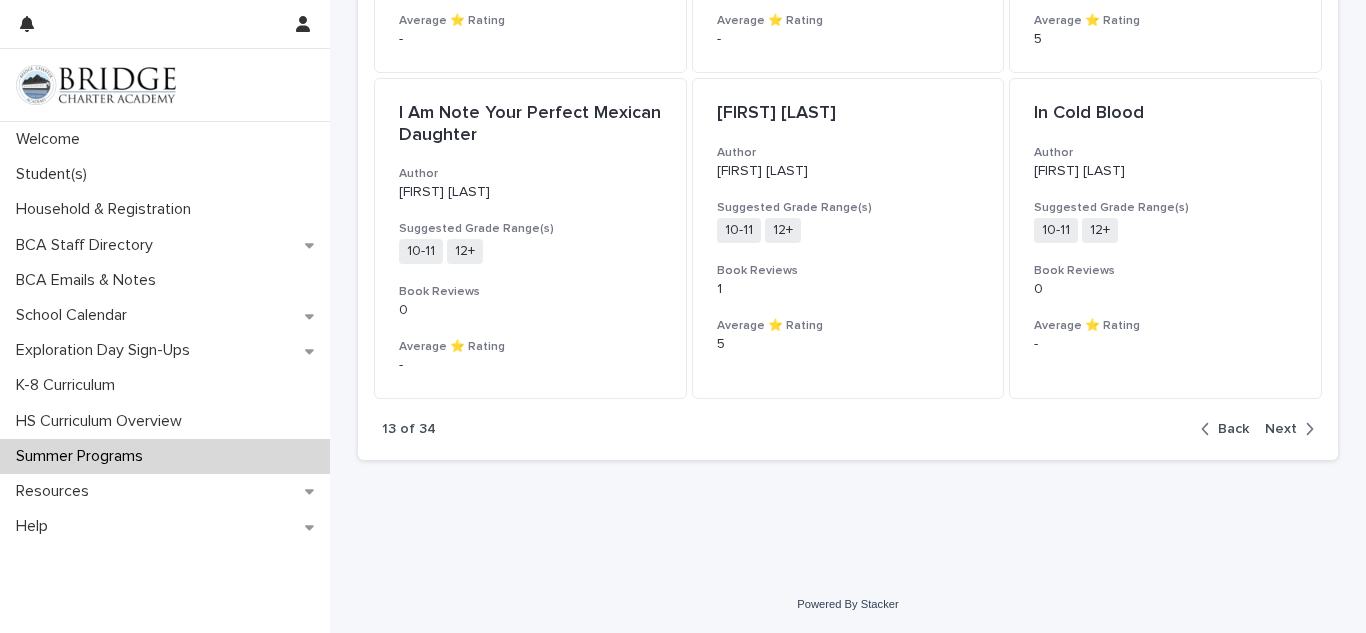 scroll, scrollTop: 2162, scrollLeft: 0, axis: vertical 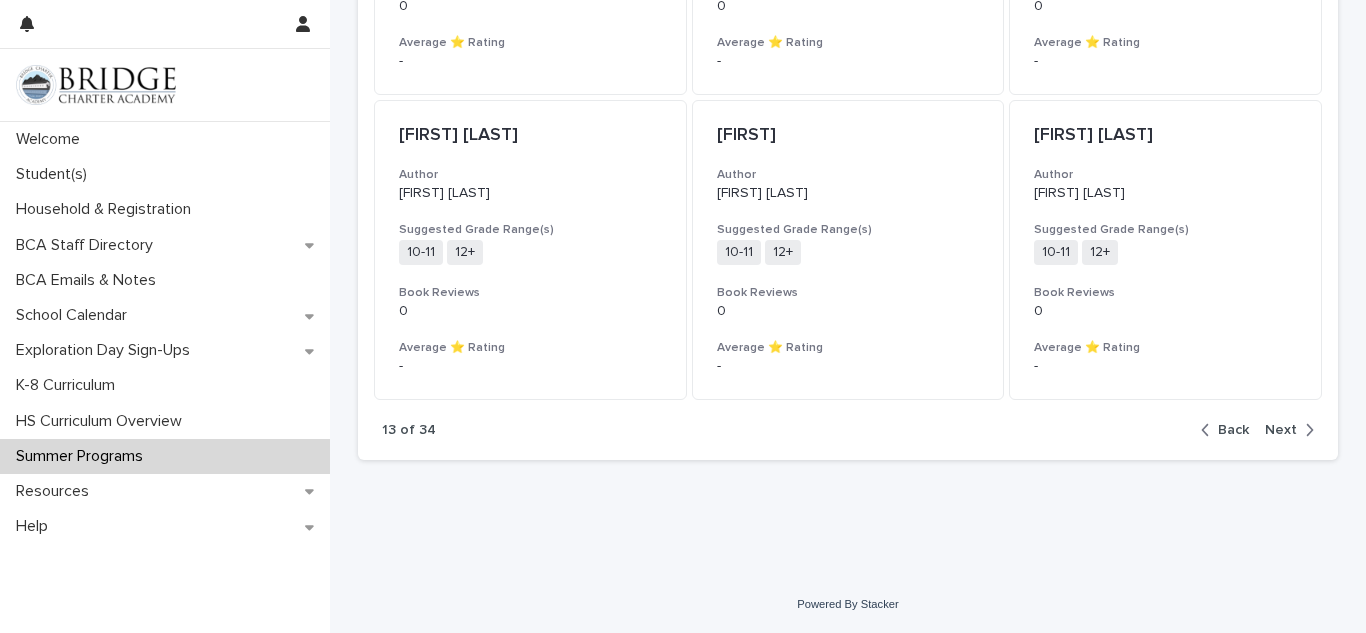 click on "Next" at bounding box center [1281, 430] 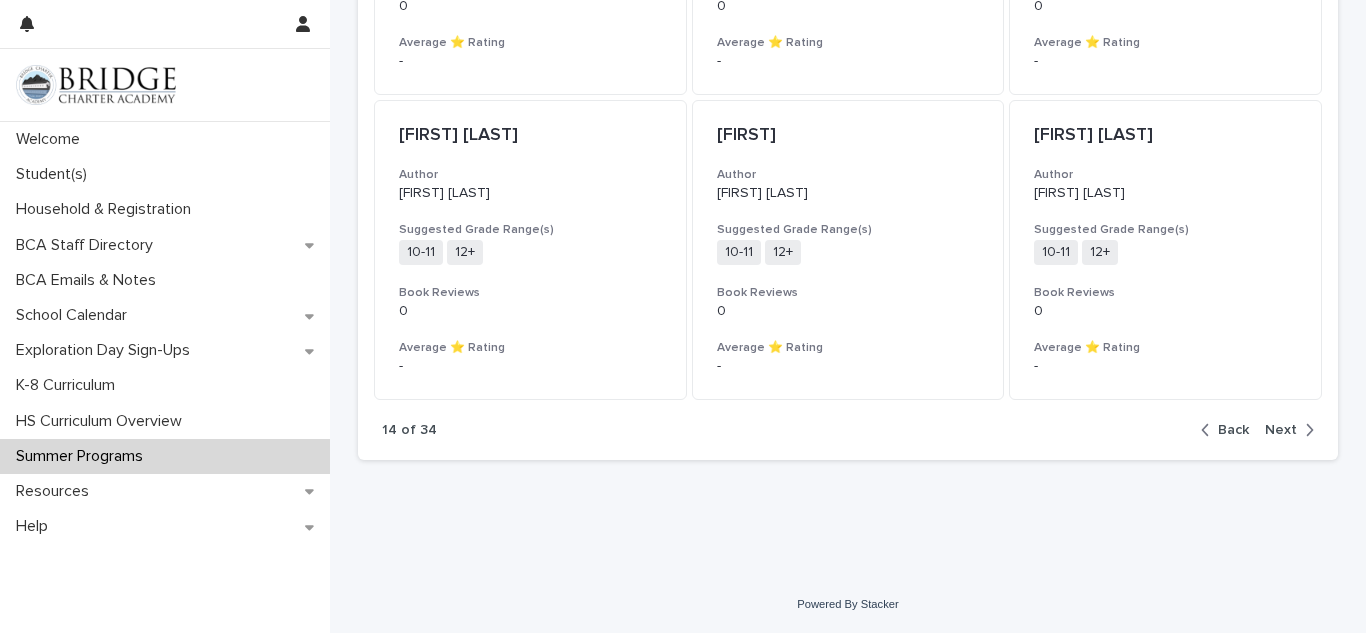 click on "Next" at bounding box center (1281, 430) 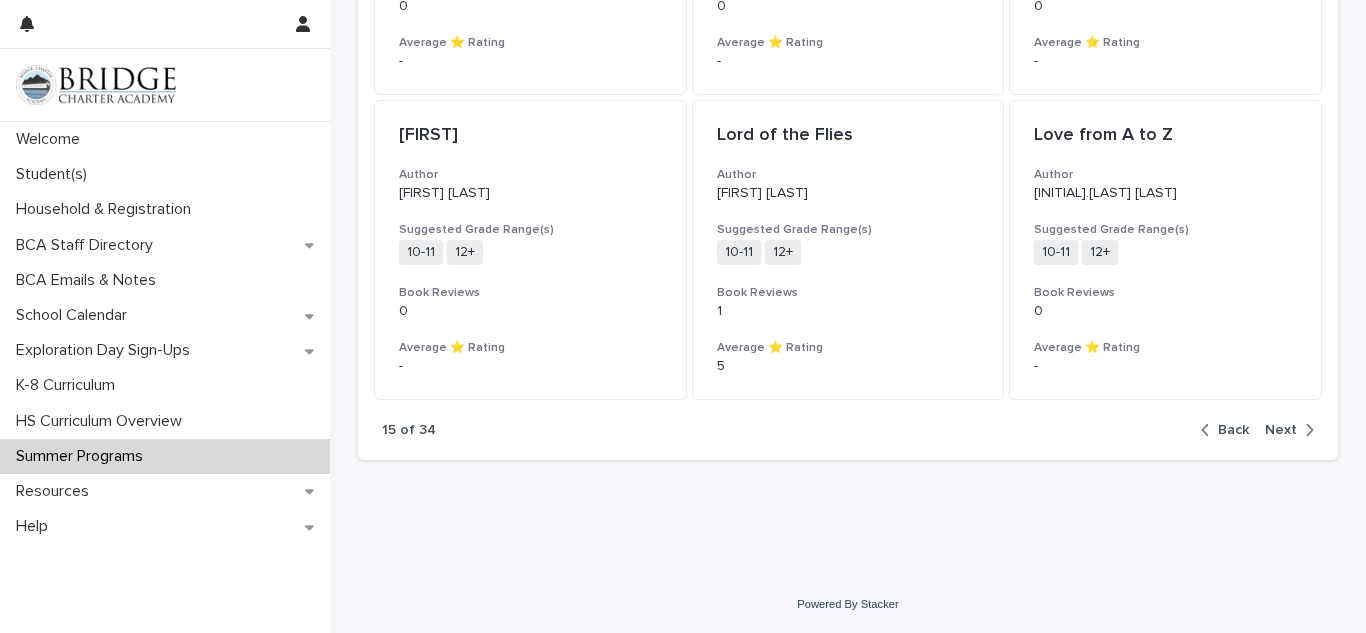 click on "Next" at bounding box center (1281, 430) 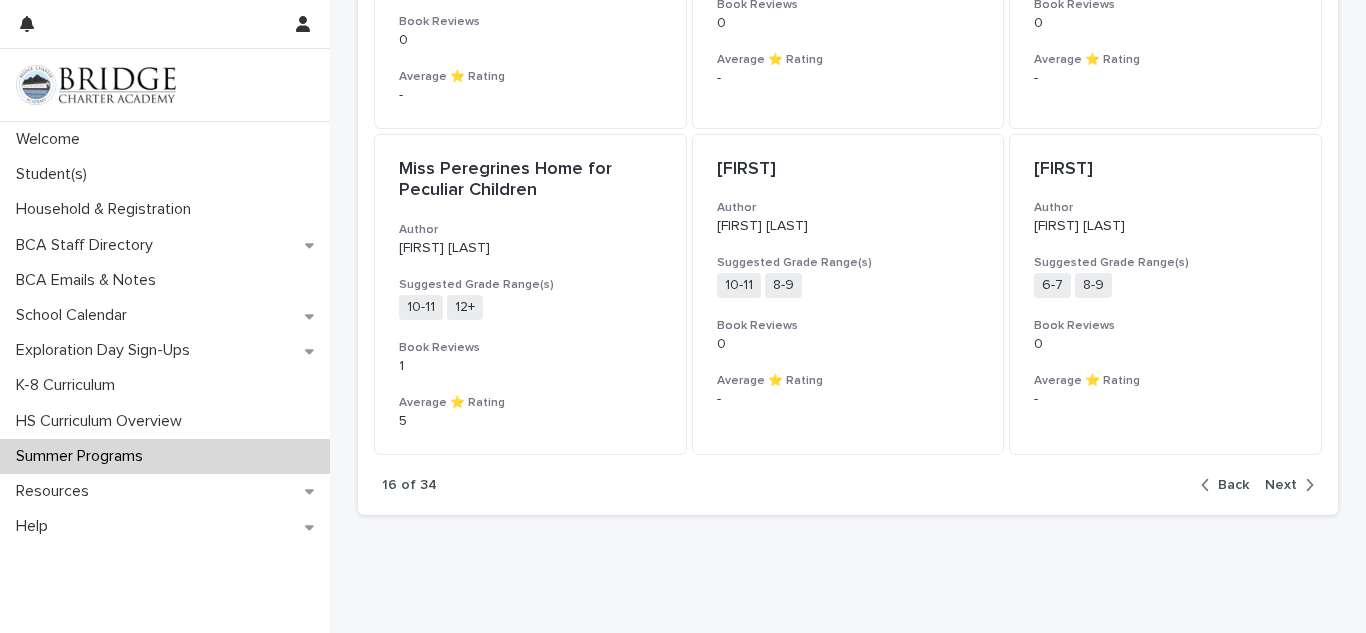 scroll, scrollTop: 2184, scrollLeft: 0, axis: vertical 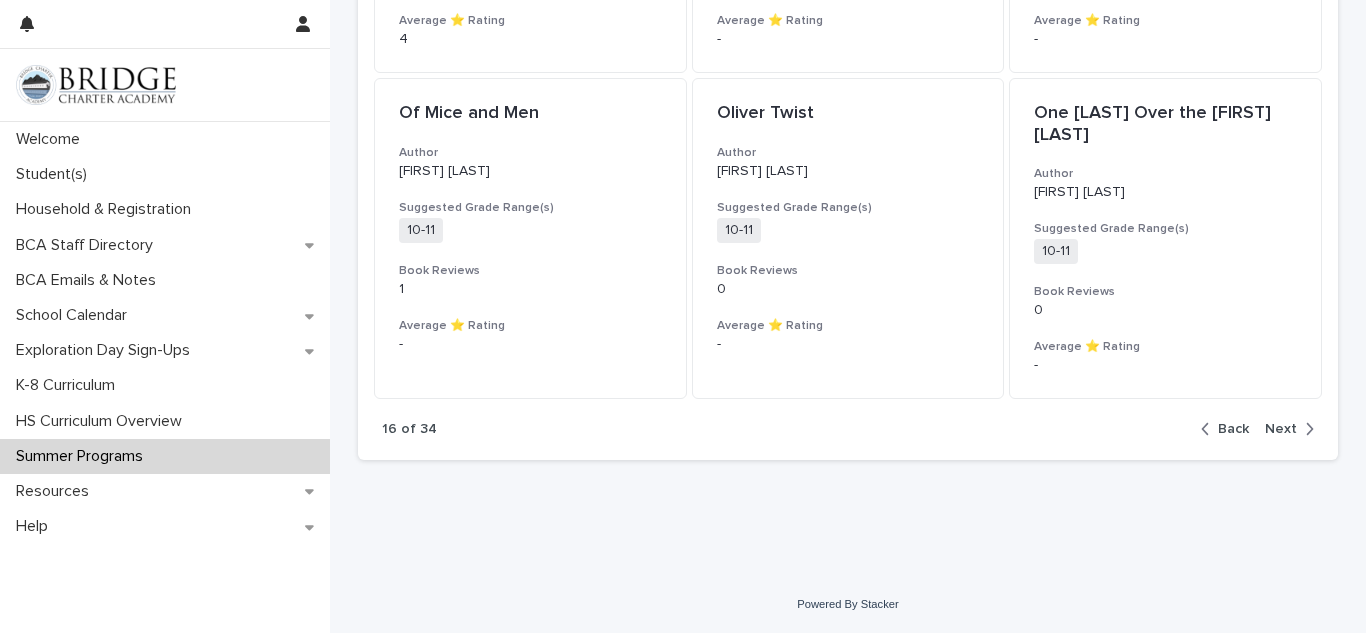 click on "Next" at bounding box center [1281, 429] 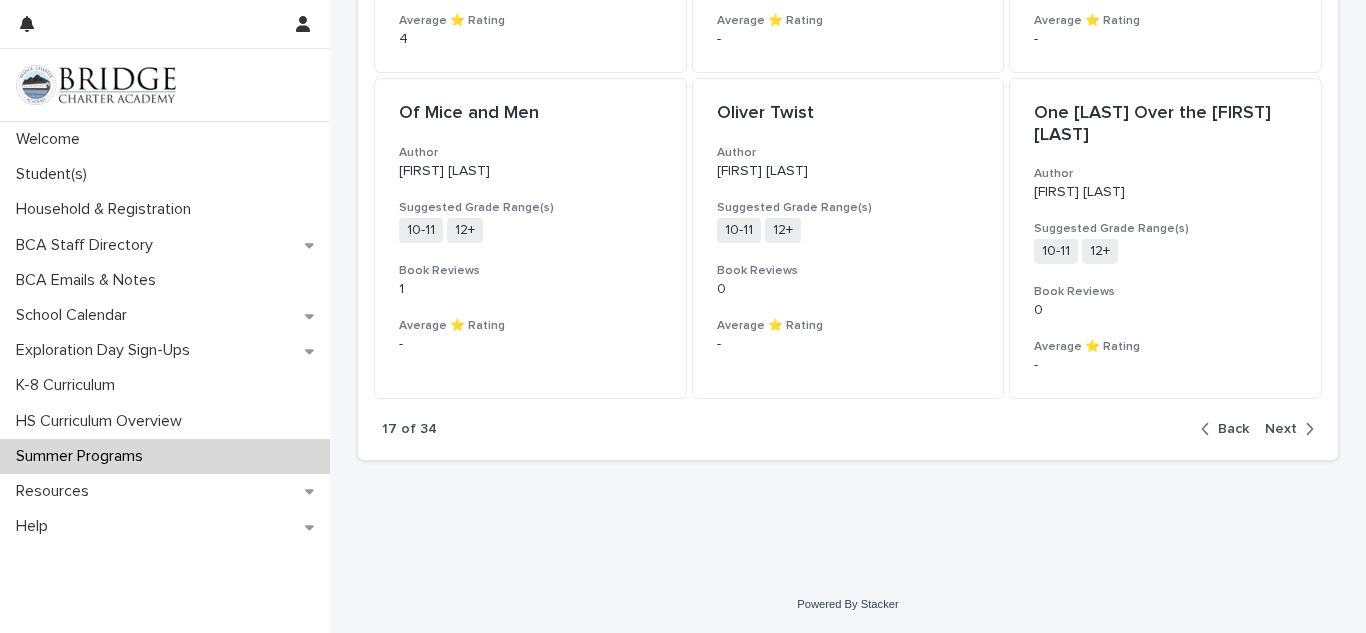 click on "Next" at bounding box center (1281, 429) 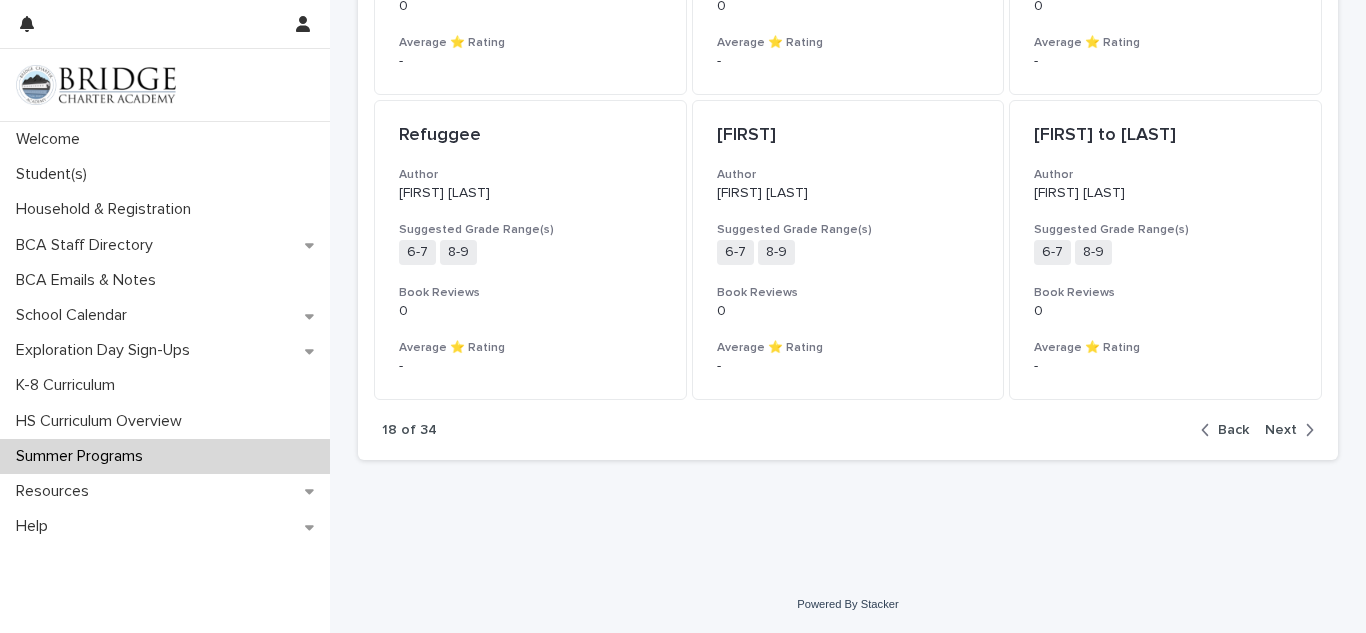 scroll, scrollTop: 2162, scrollLeft: 0, axis: vertical 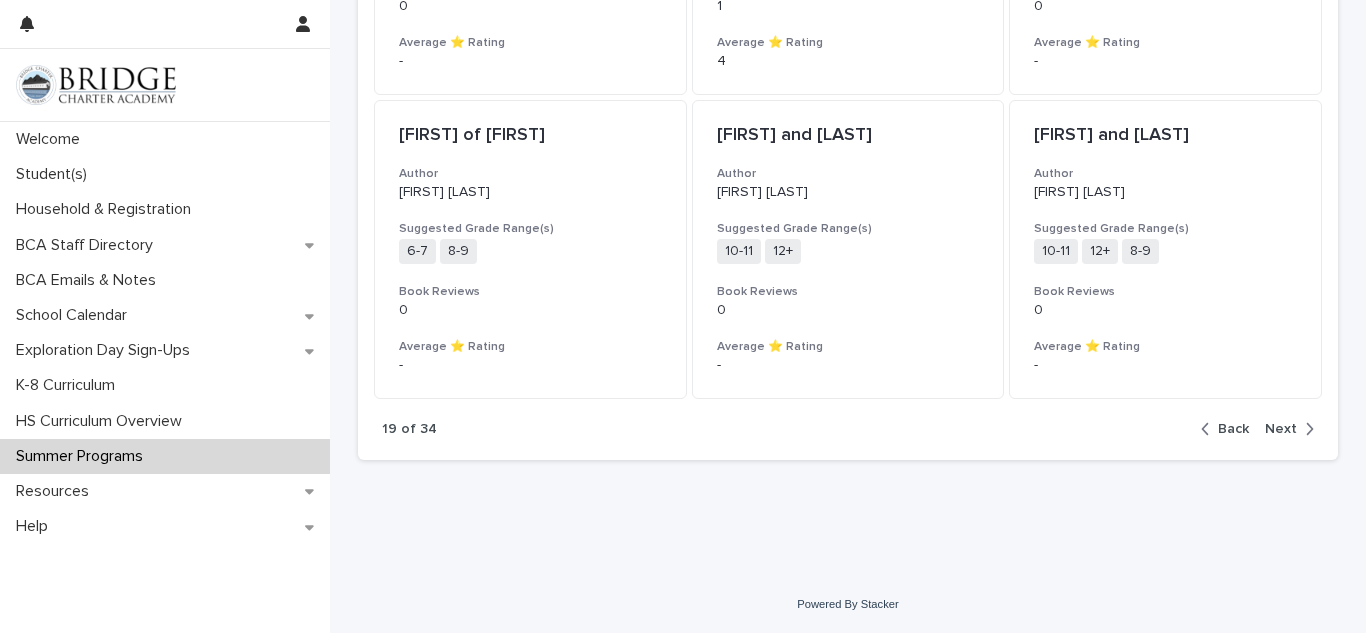 click on "Next" at bounding box center (1281, 429) 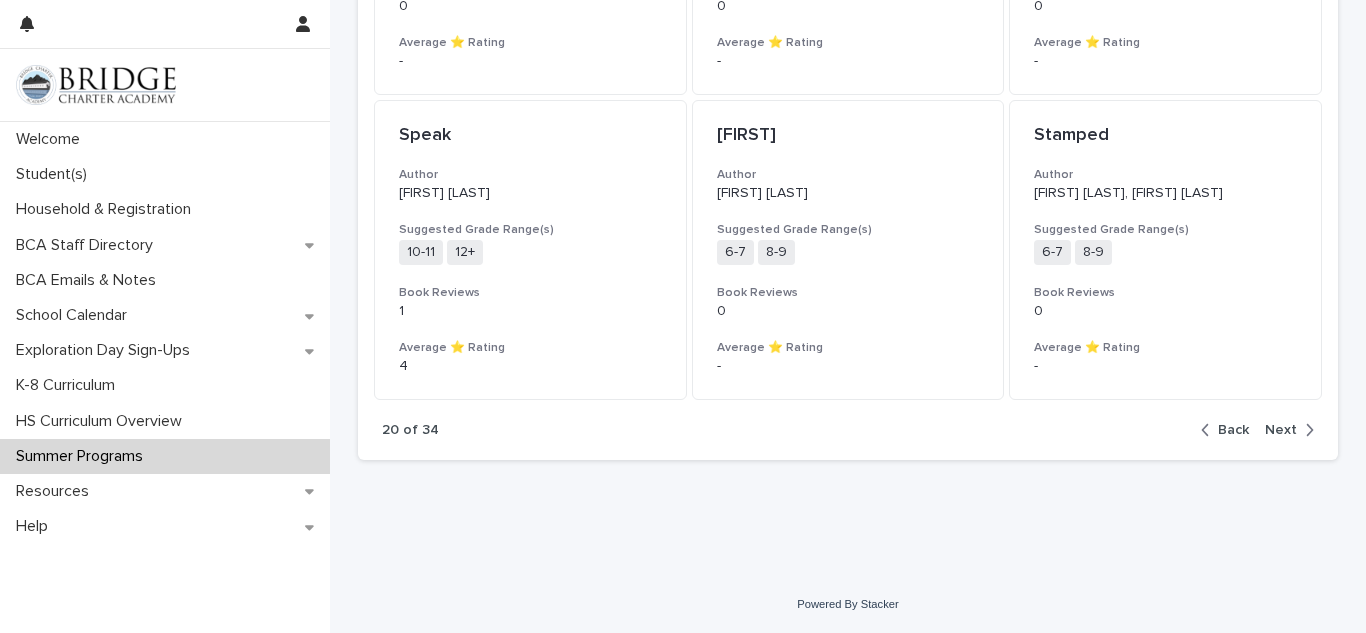 click on "Next" at bounding box center (1281, 430) 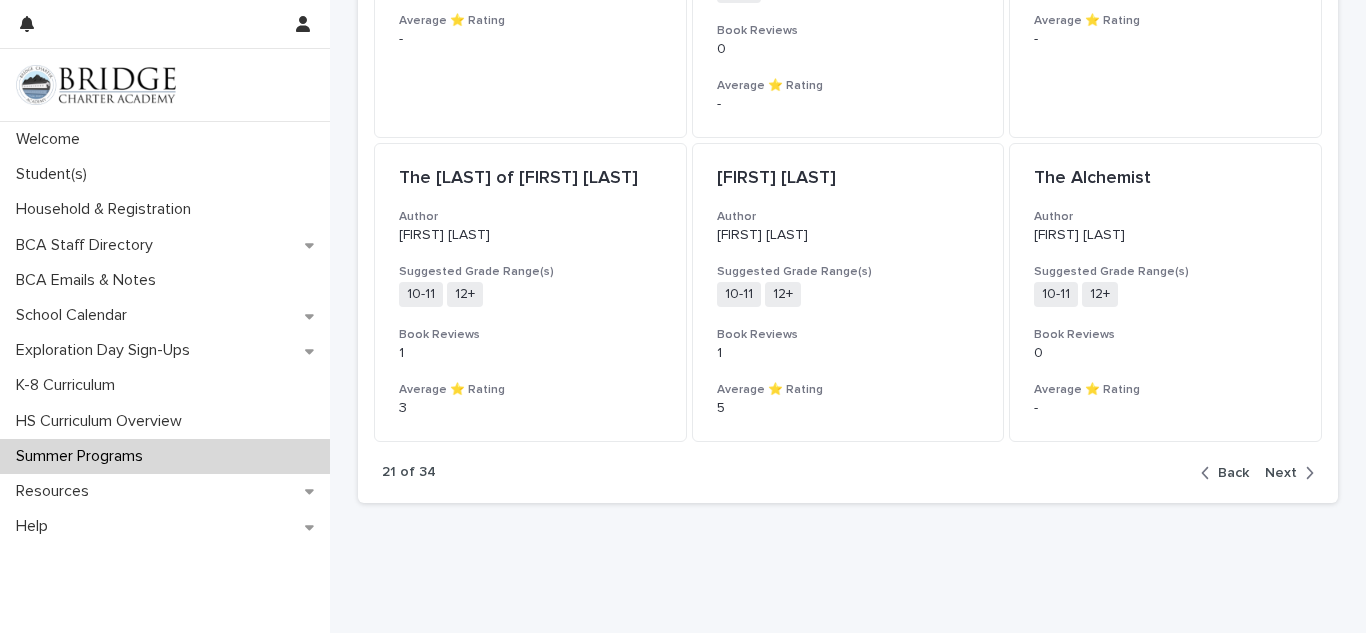 click on "Next" at bounding box center (1285, 473) 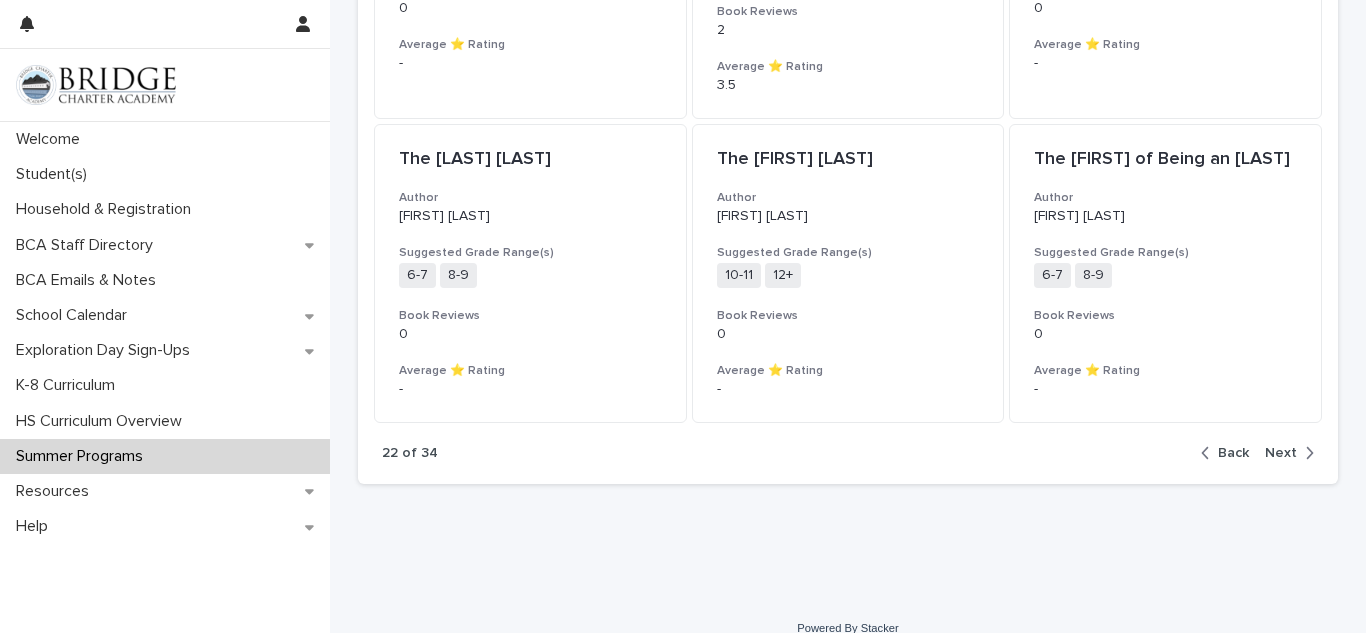 scroll, scrollTop: 2155, scrollLeft: 0, axis: vertical 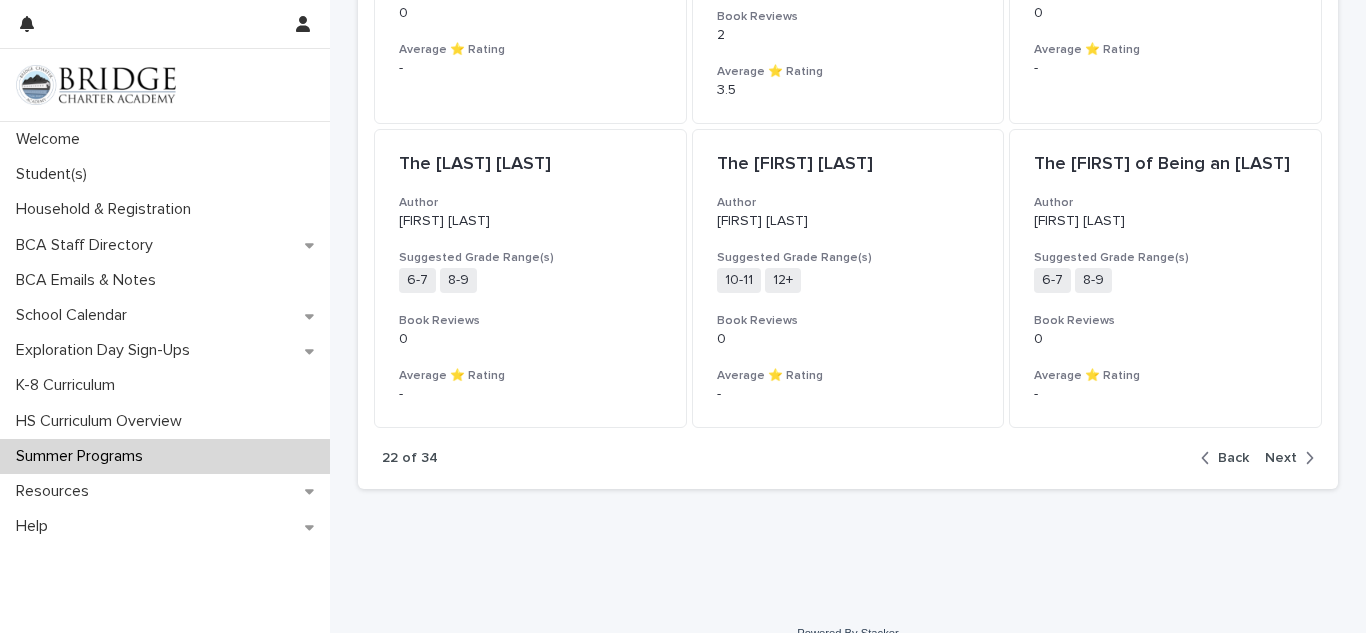 click on "Next" at bounding box center (1281, 458) 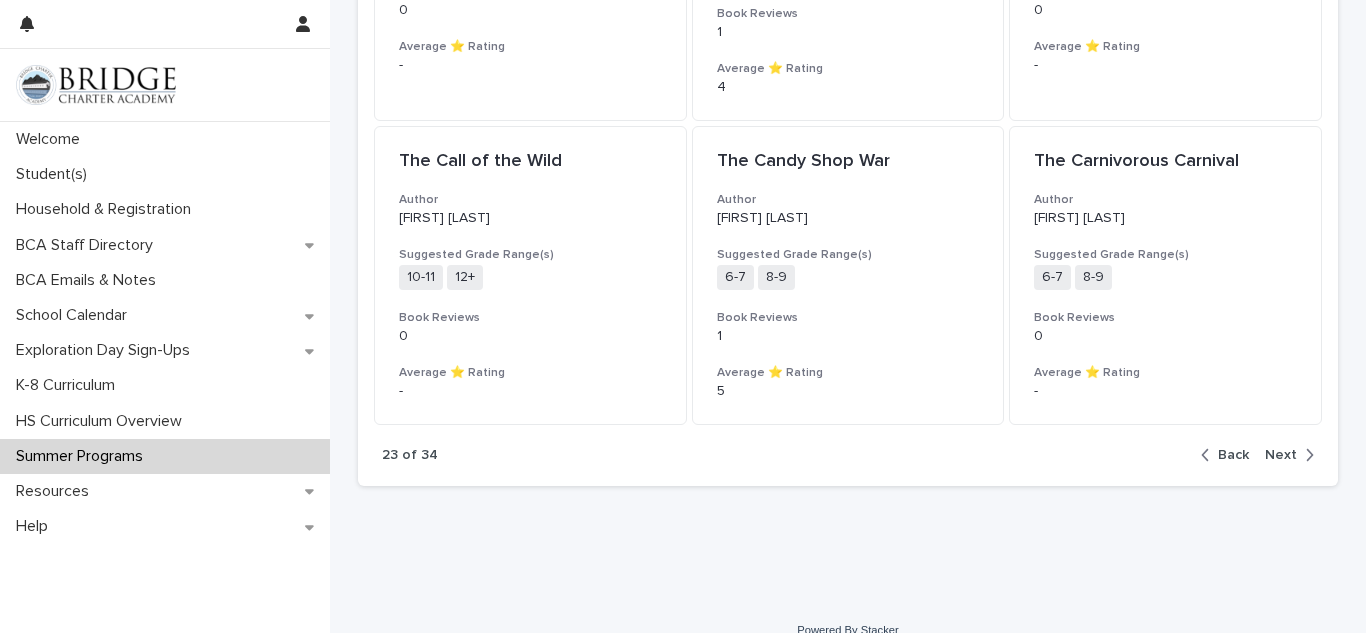 scroll, scrollTop: 2159, scrollLeft: 0, axis: vertical 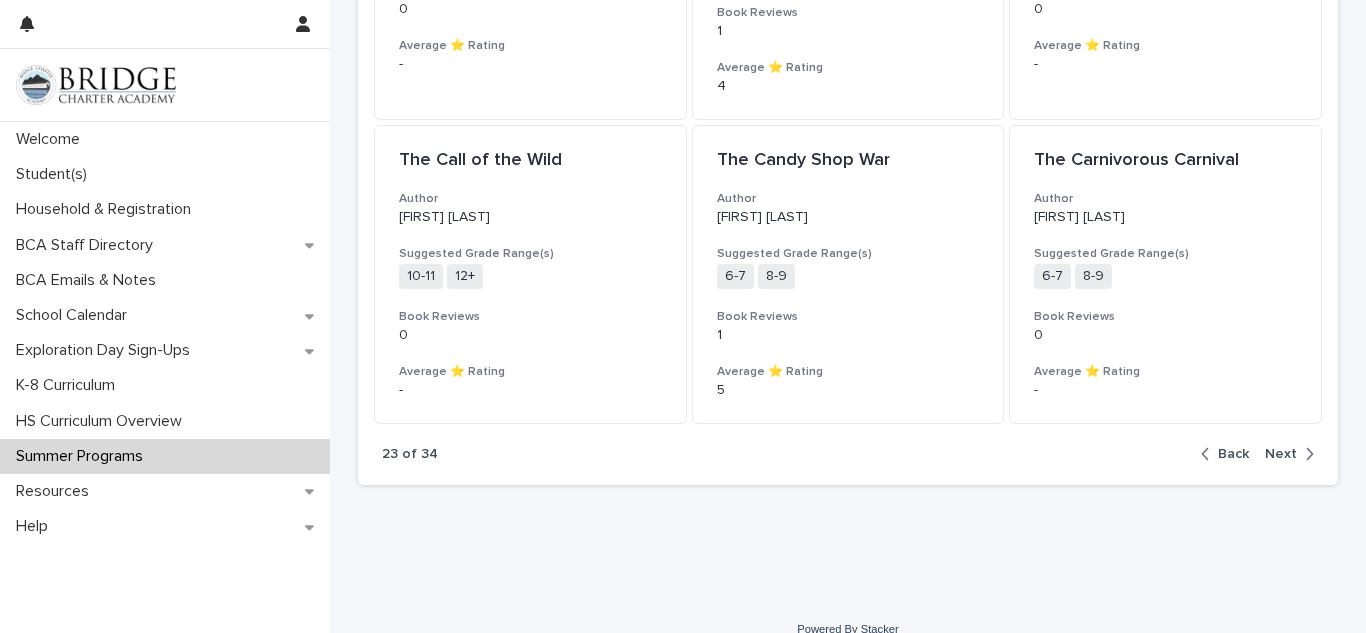 click at bounding box center (1305, 454) 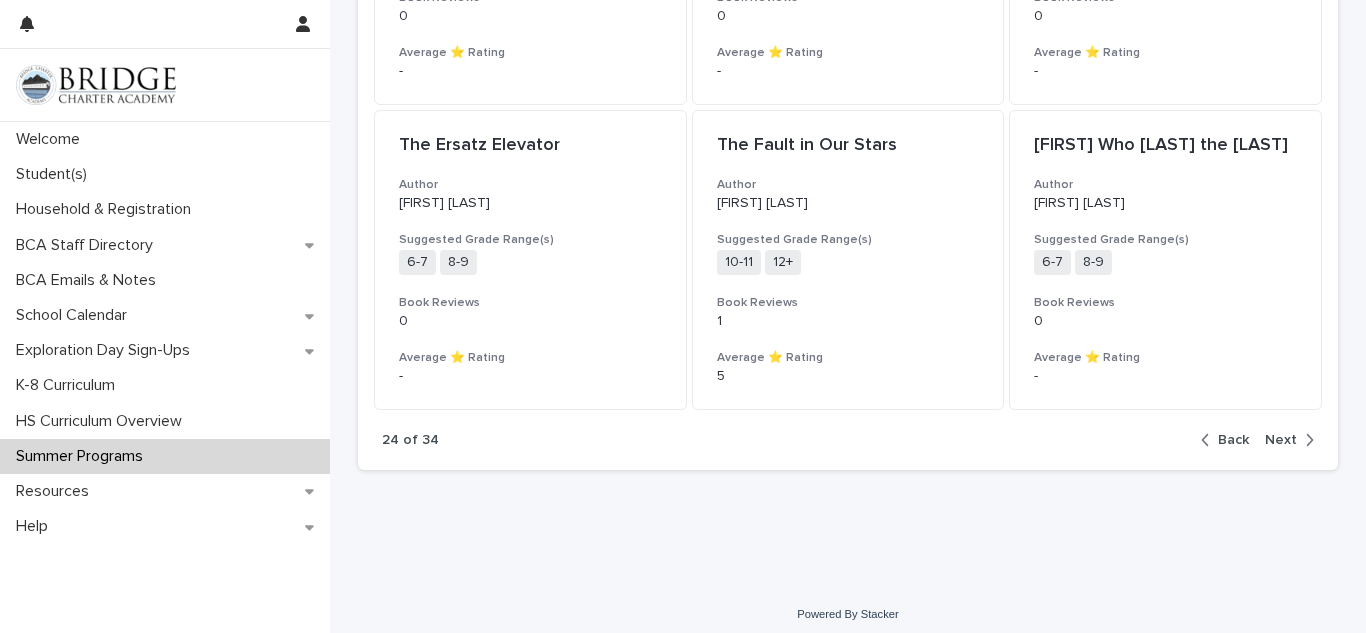 scroll, scrollTop: 2162, scrollLeft: 0, axis: vertical 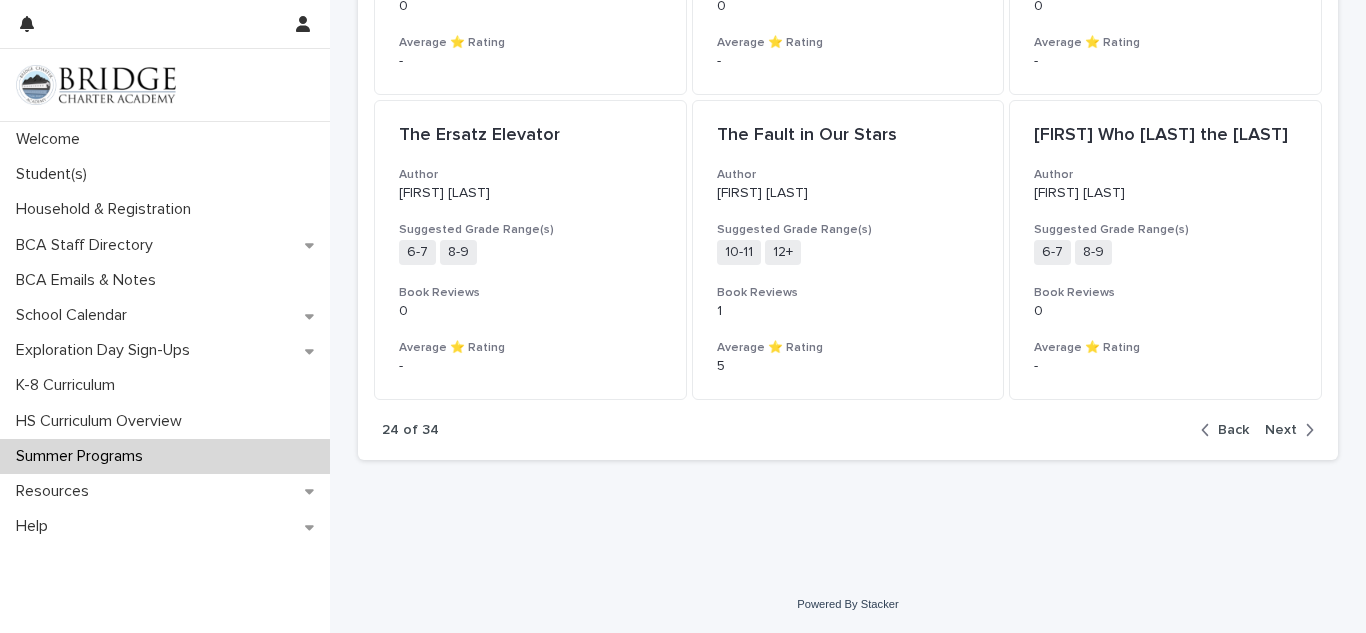 click on "Next" at bounding box center (1281, 430) 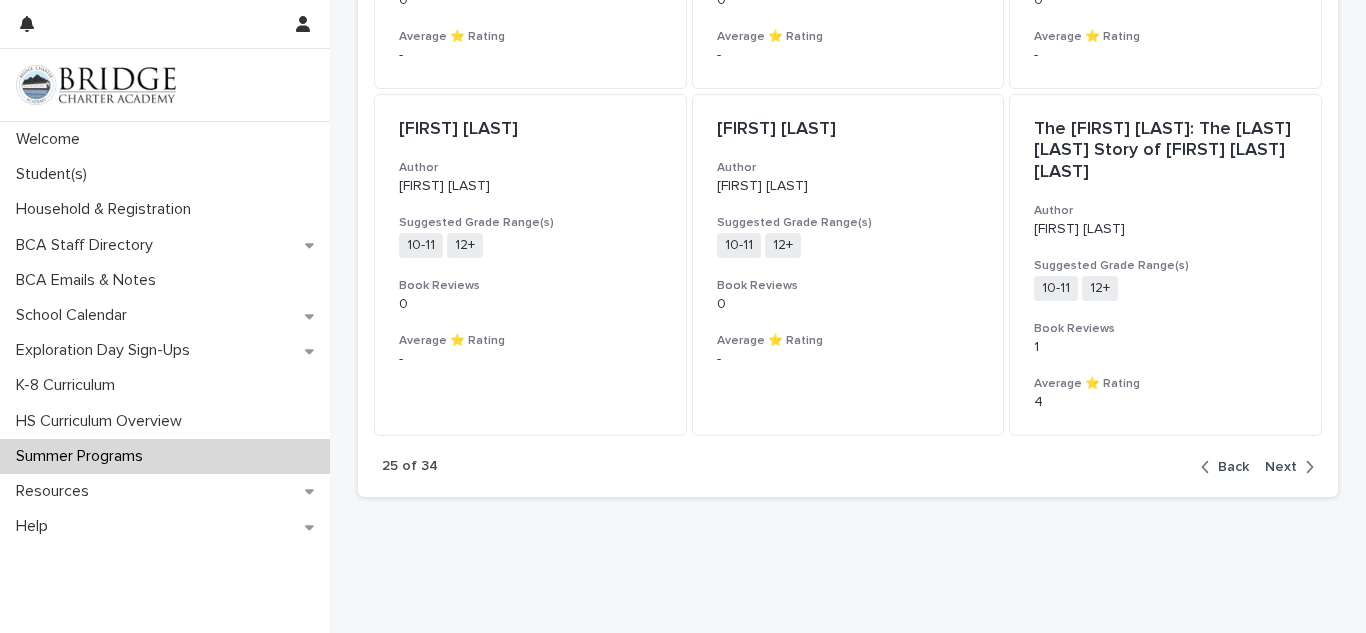 scroll, scrollTop: 2202, scrollLeft: 0, axis: vertical 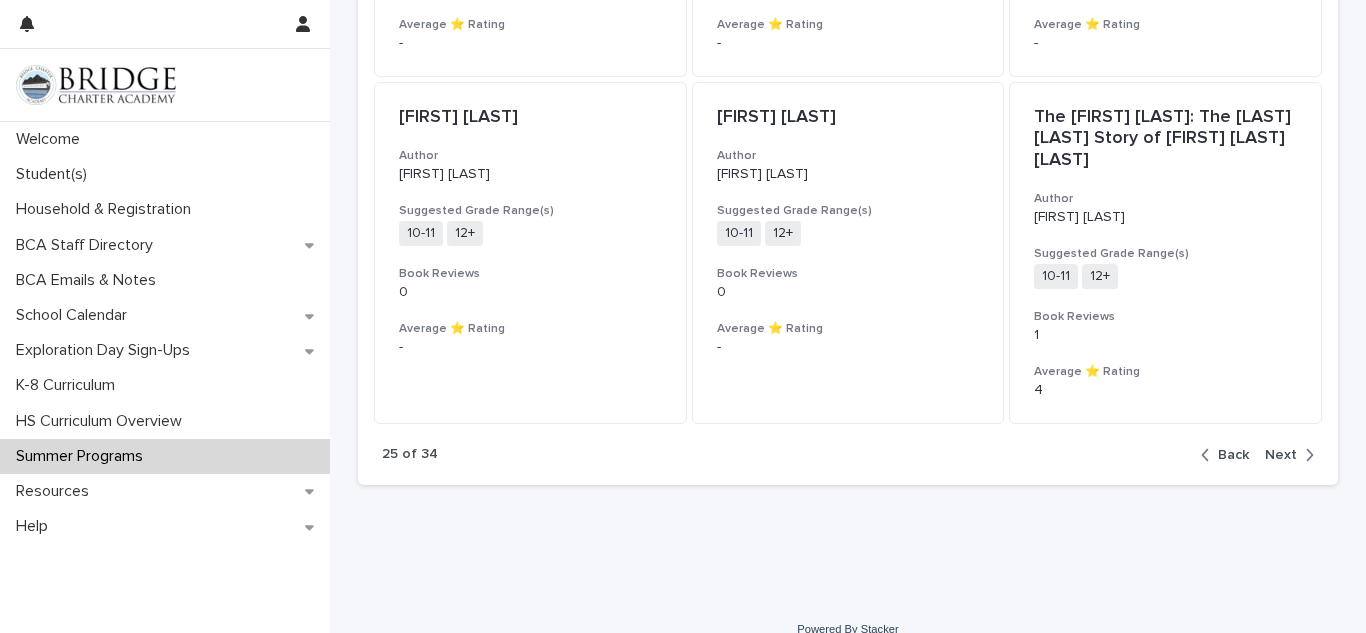 click on "Next" at bounding box center [1281, 455] 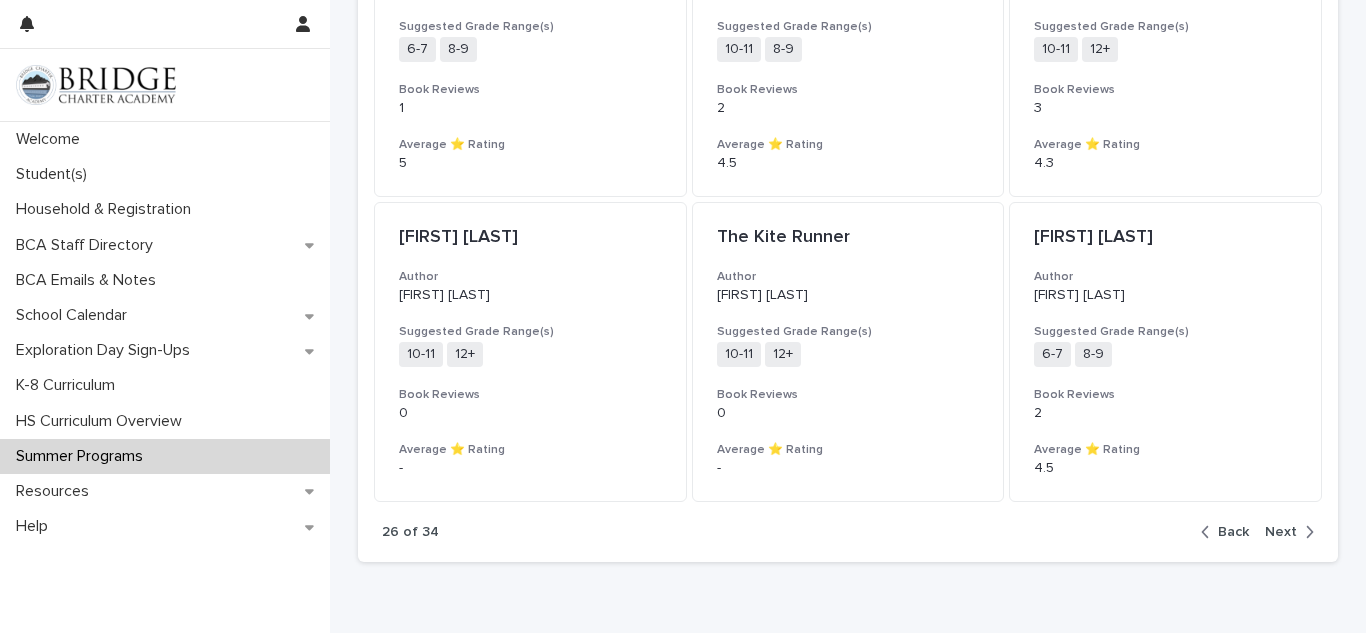 scroll, scrollTop: 2075, scrollLeft: 0, axis: vertical 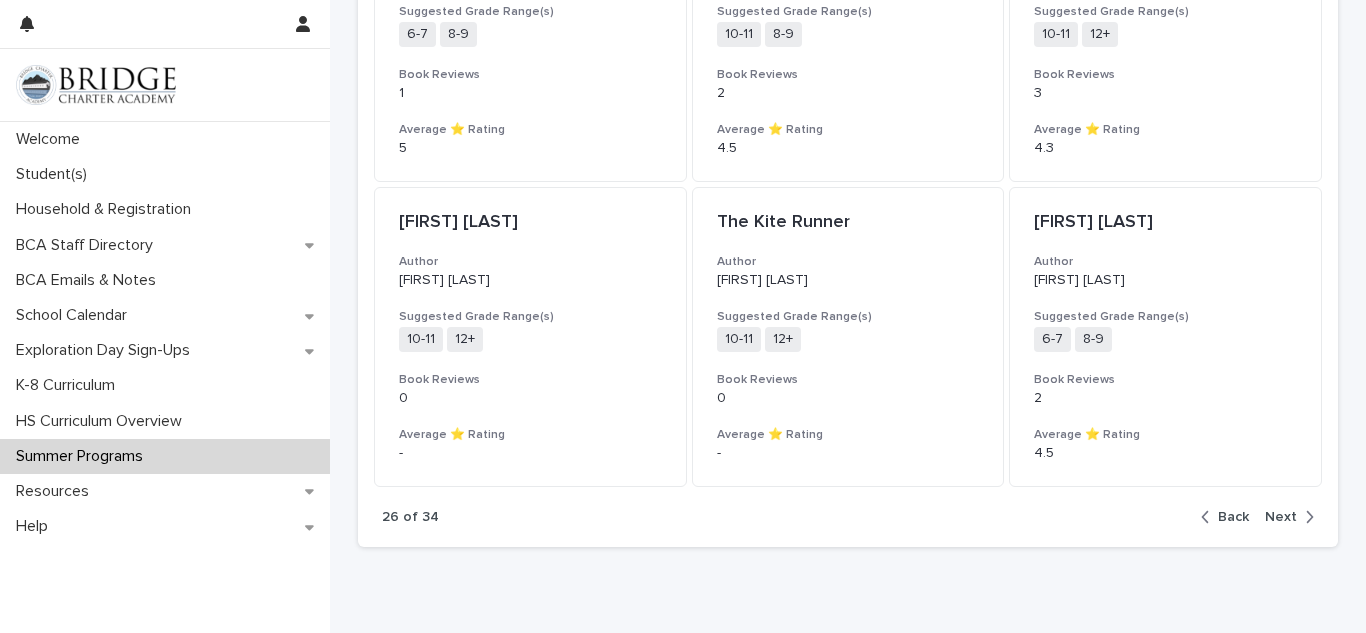 click on "Next" at bounding box center (1281, 517) 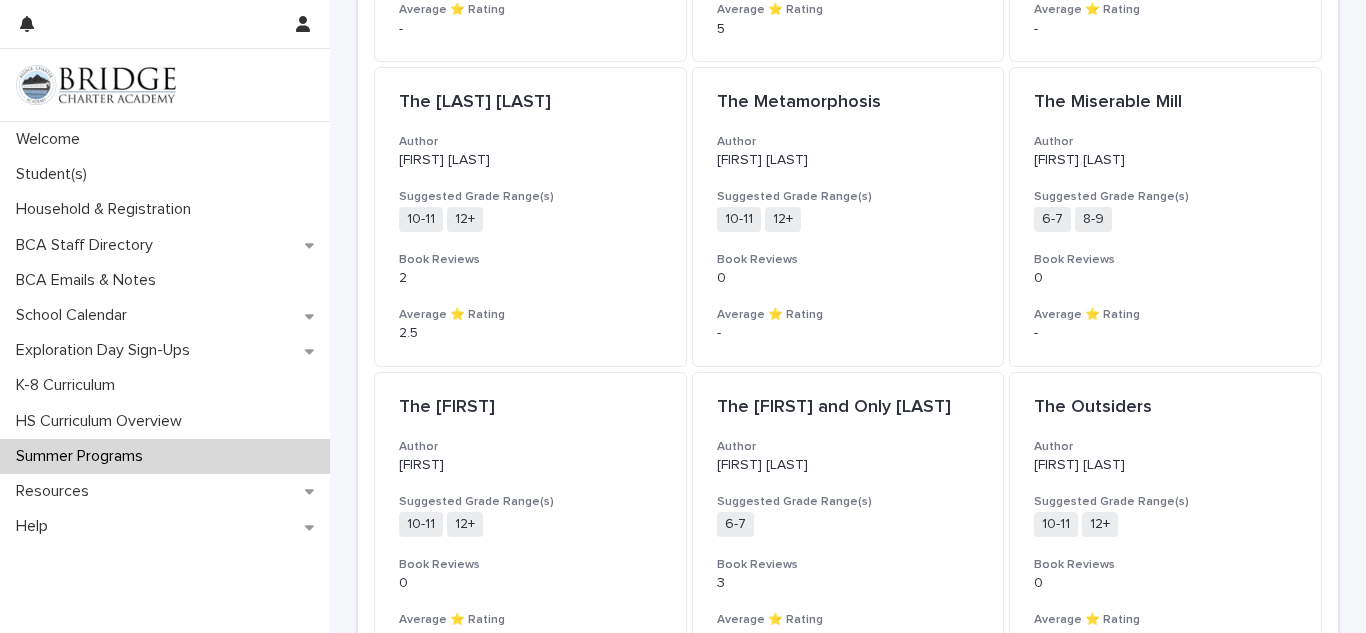 scroll, scrollTop: 2162, scrollLeft: 0, axis: vertical 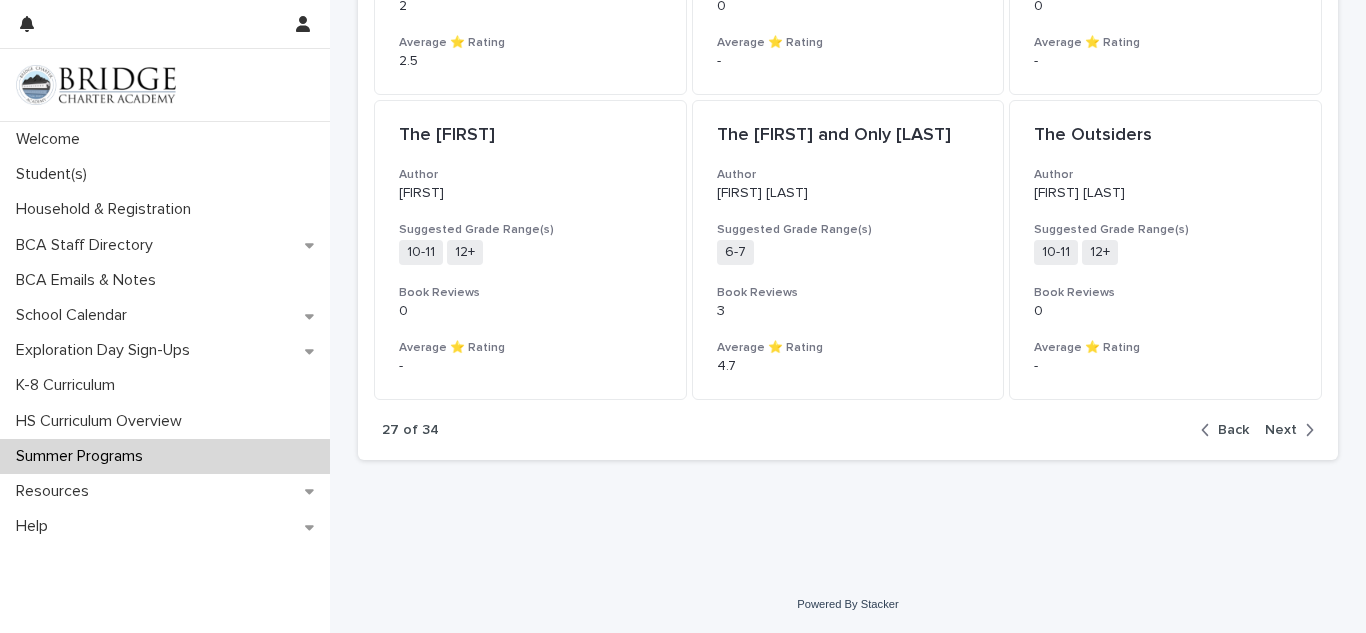 click on "Next" at bounding box center [1281, 430] 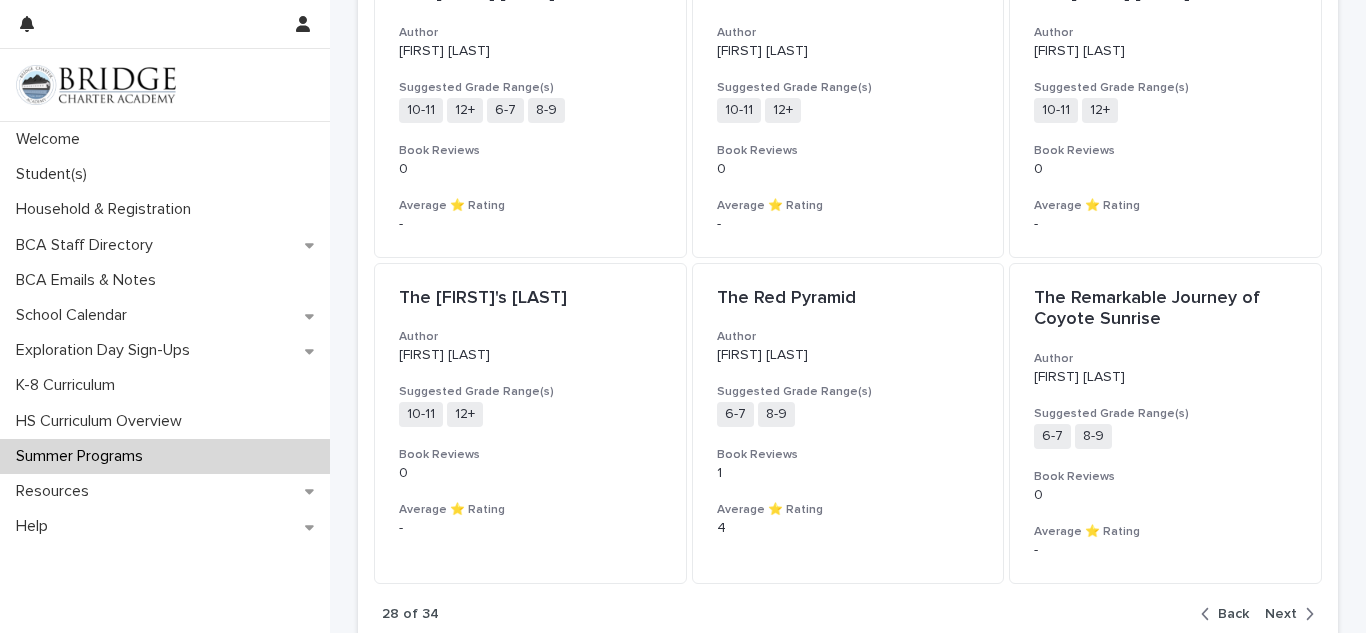 scroll, scrollTop: 2049, scrollLeft: 0, axis: vertical 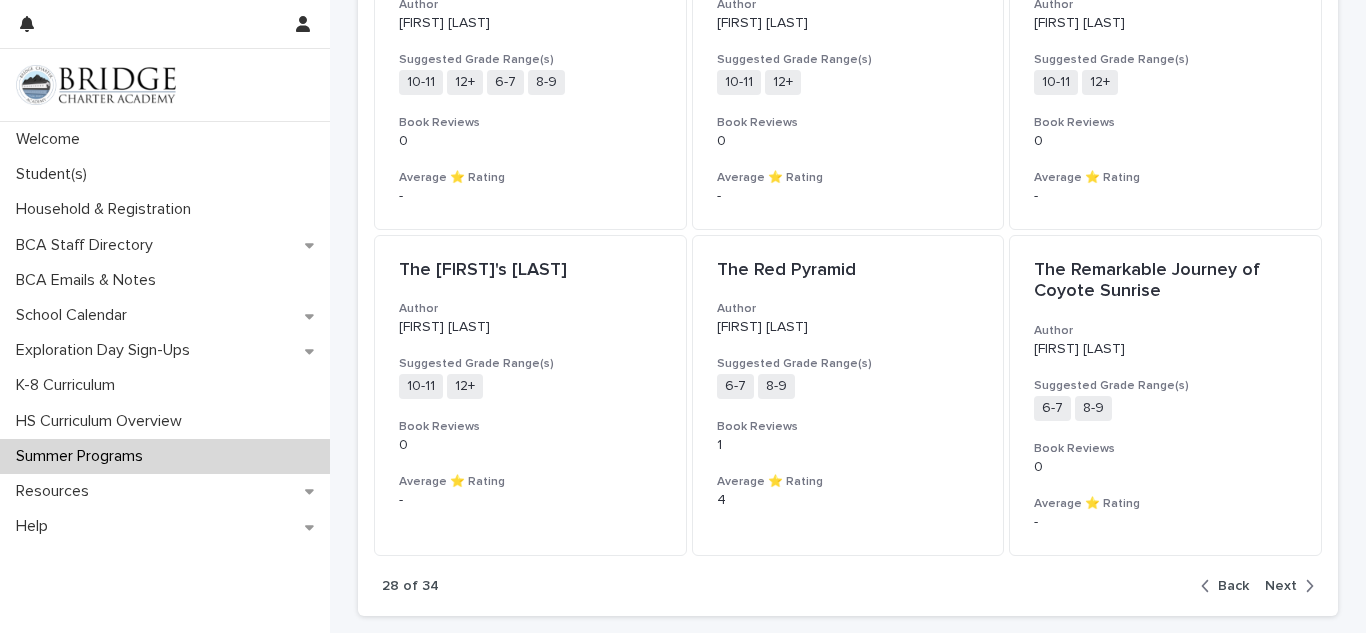 click on "Next" at bounding box center [1281, 586] 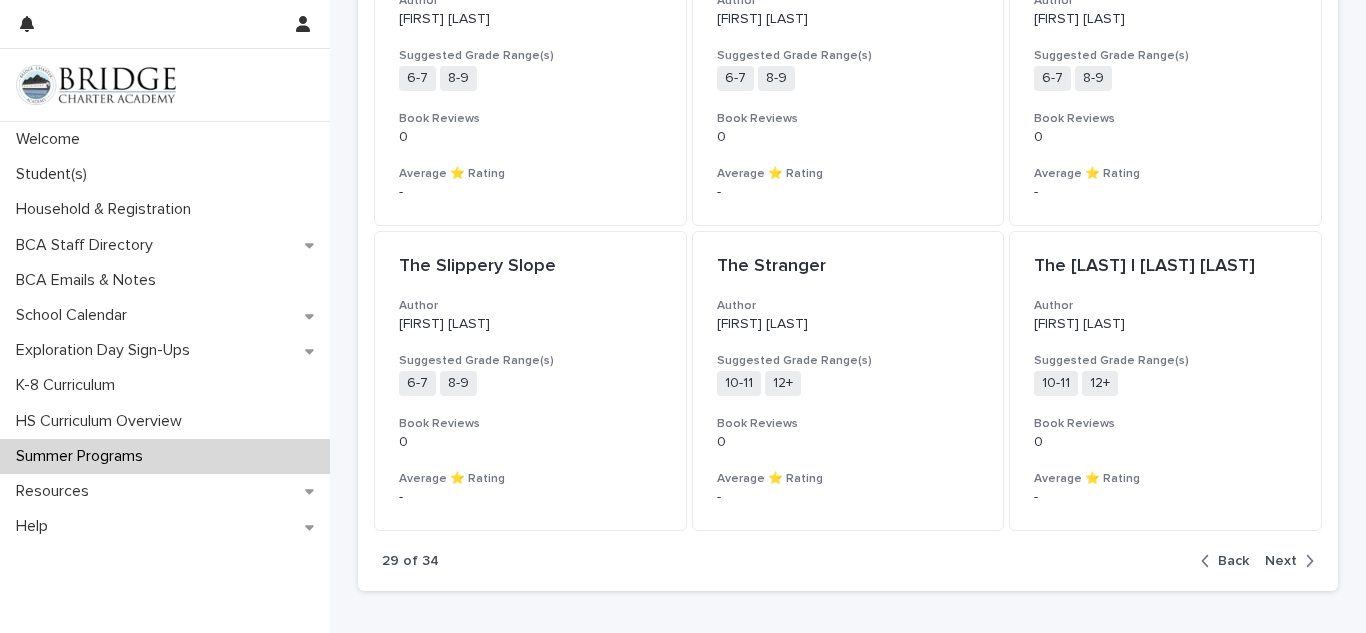 scroll, scrollTop: 2036, scrollLeft: 0, axis: vertical 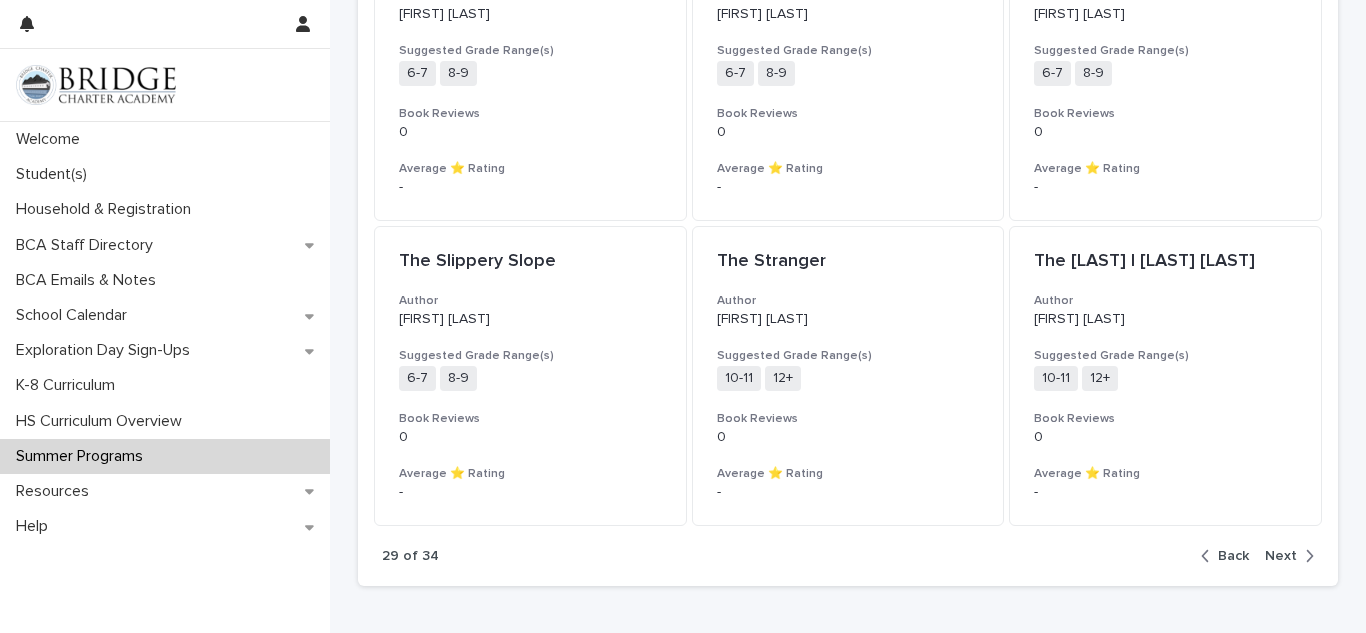 click on "Next" at bounding box center (1281, 556) 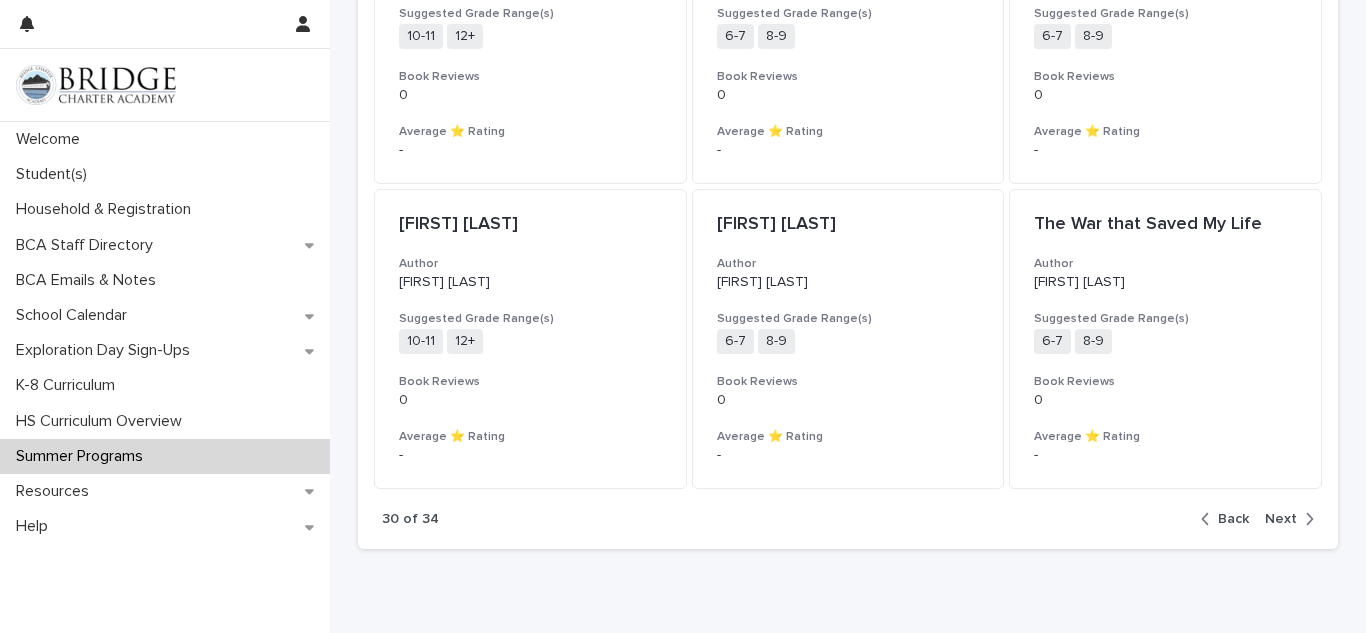 scroll, scrollTop: 2078, scrollLeft: 0, axis: vertical 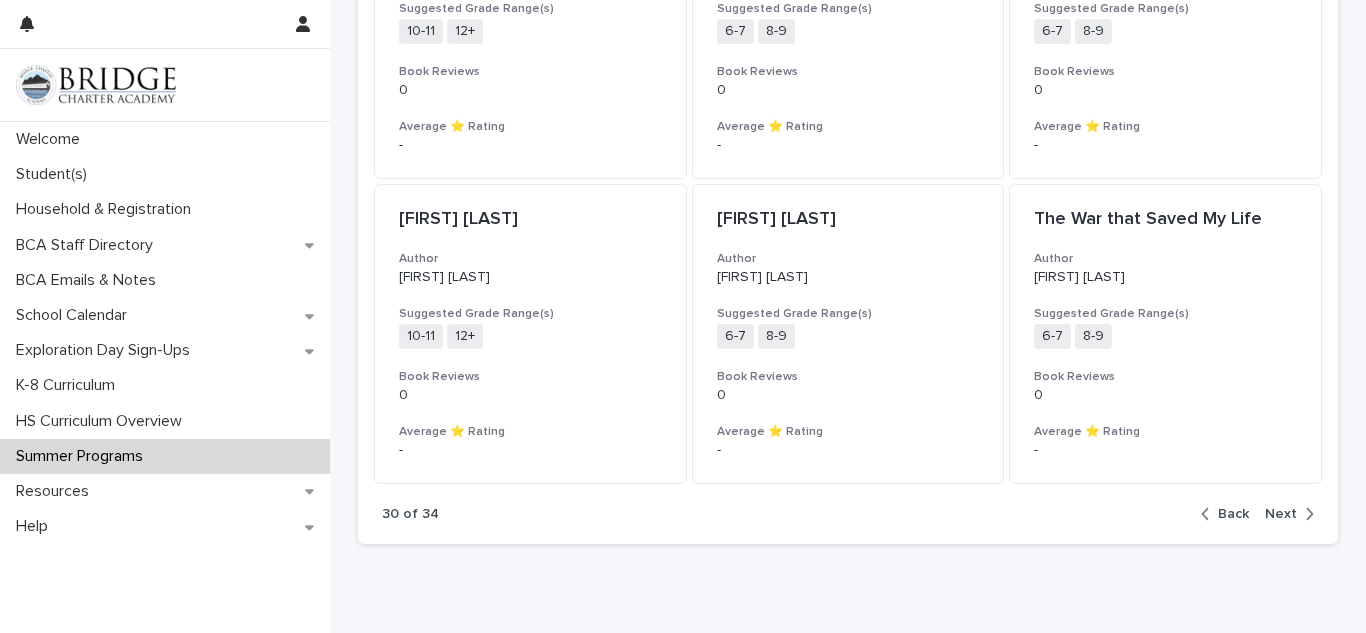 click on "Next" at bounding box center (1281, 514) 